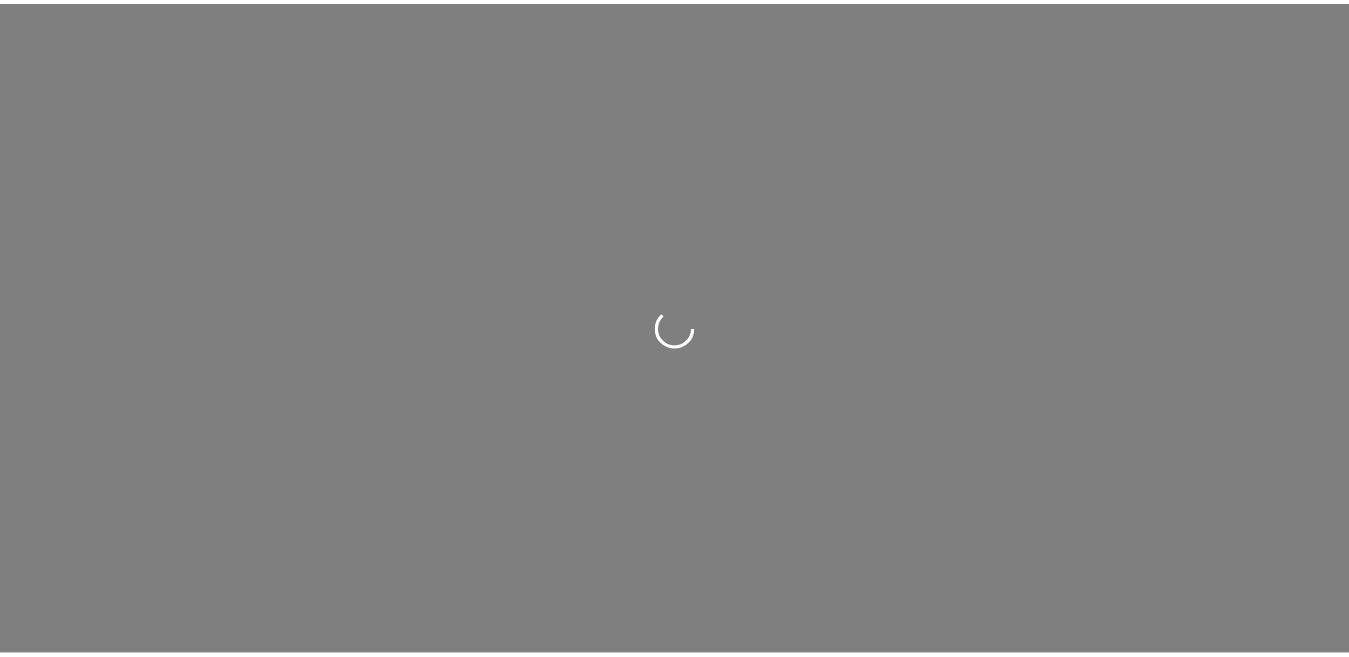 scroll, scrollTop: 0, scrollLeft: 0, axis: both 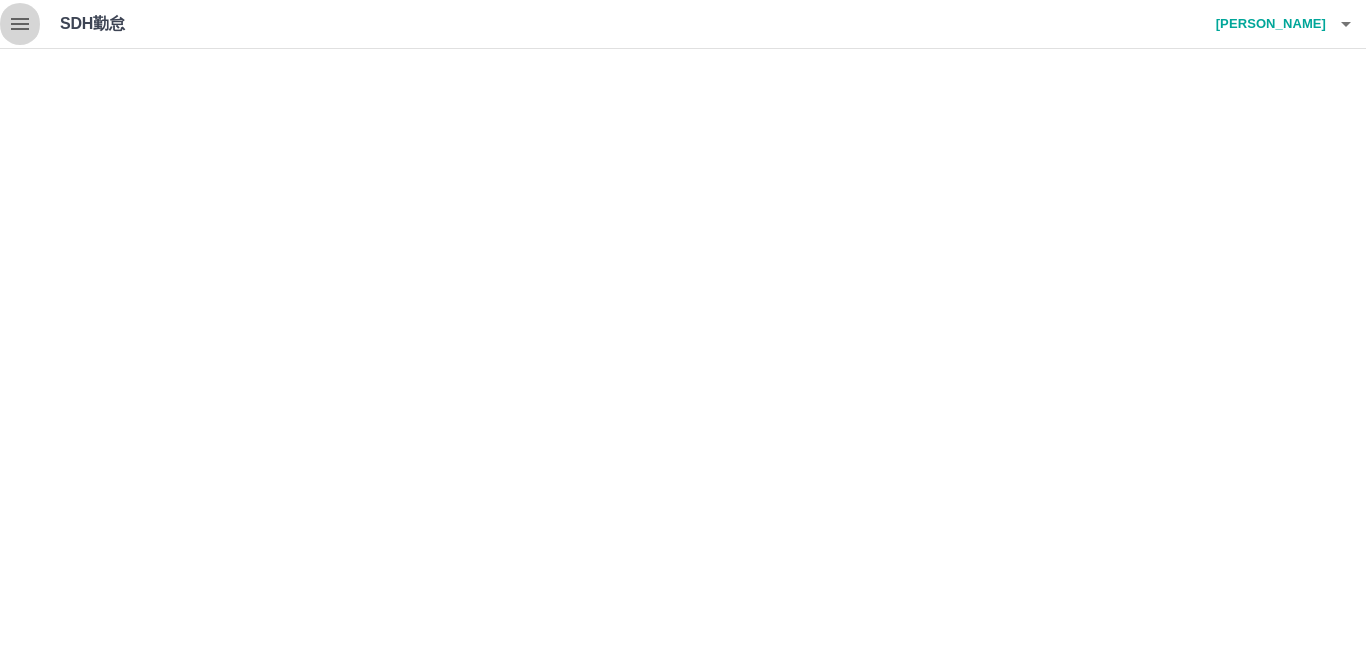 click at bounding box center (20, 24) 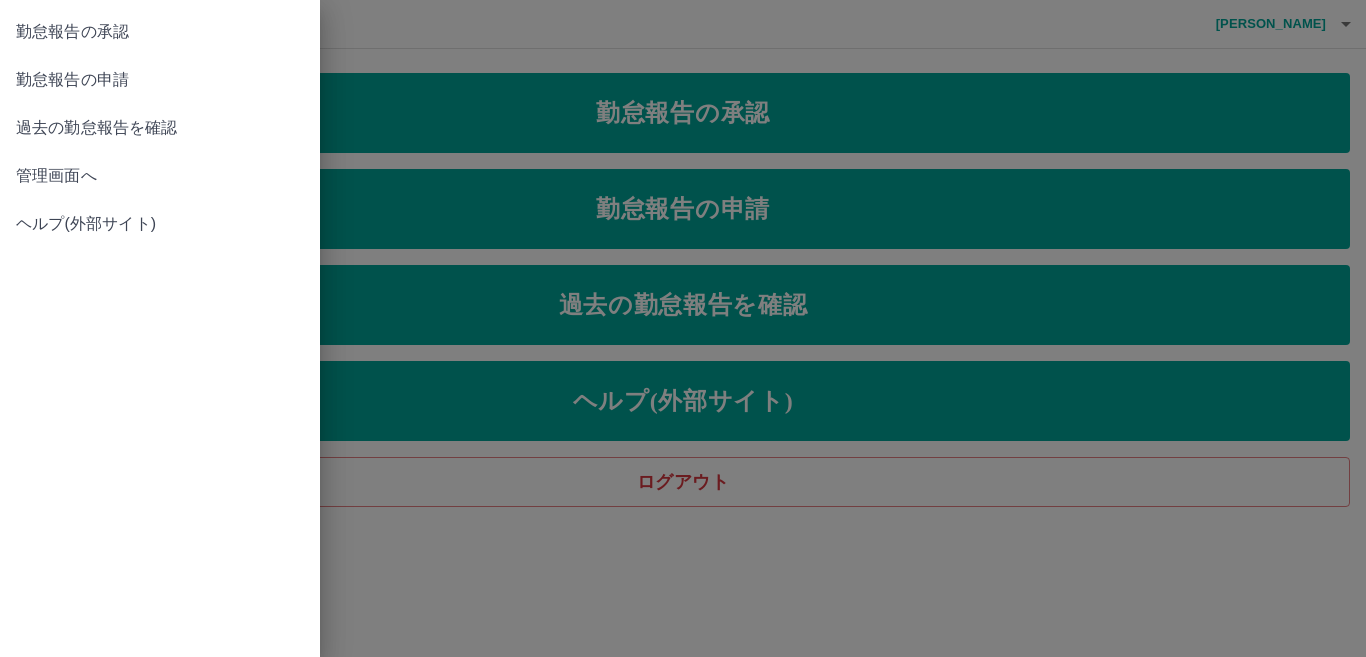 click on "管理画面へ" at bounding box center (160, 176) 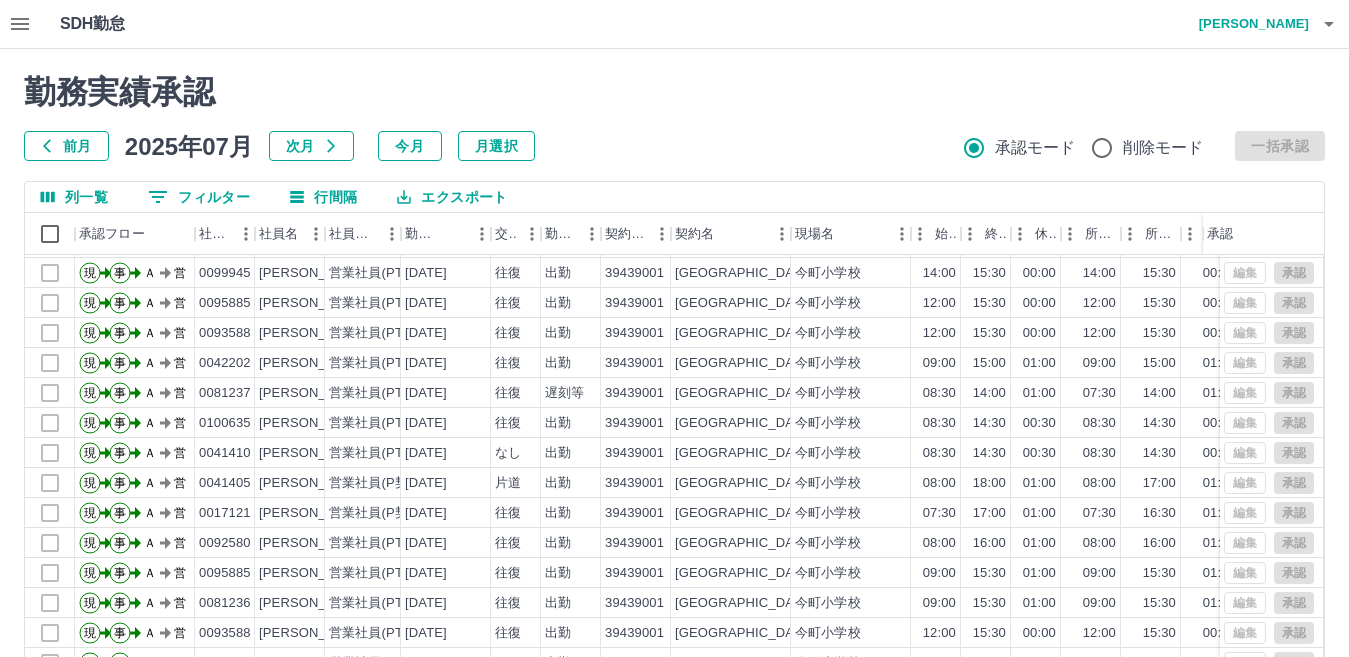 scroll, scrollTop: 104, scrollLeft: 0, axis: vertical 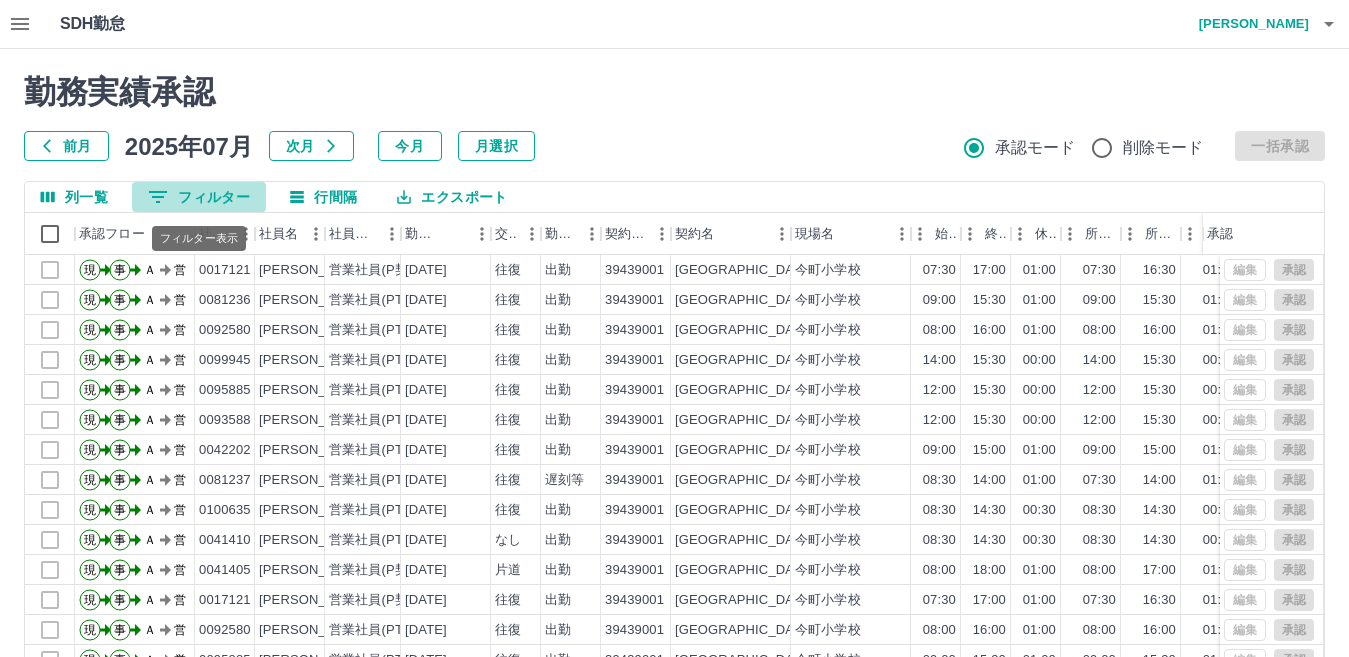 click on "0 フィルター" at bounding box center (199, 197) 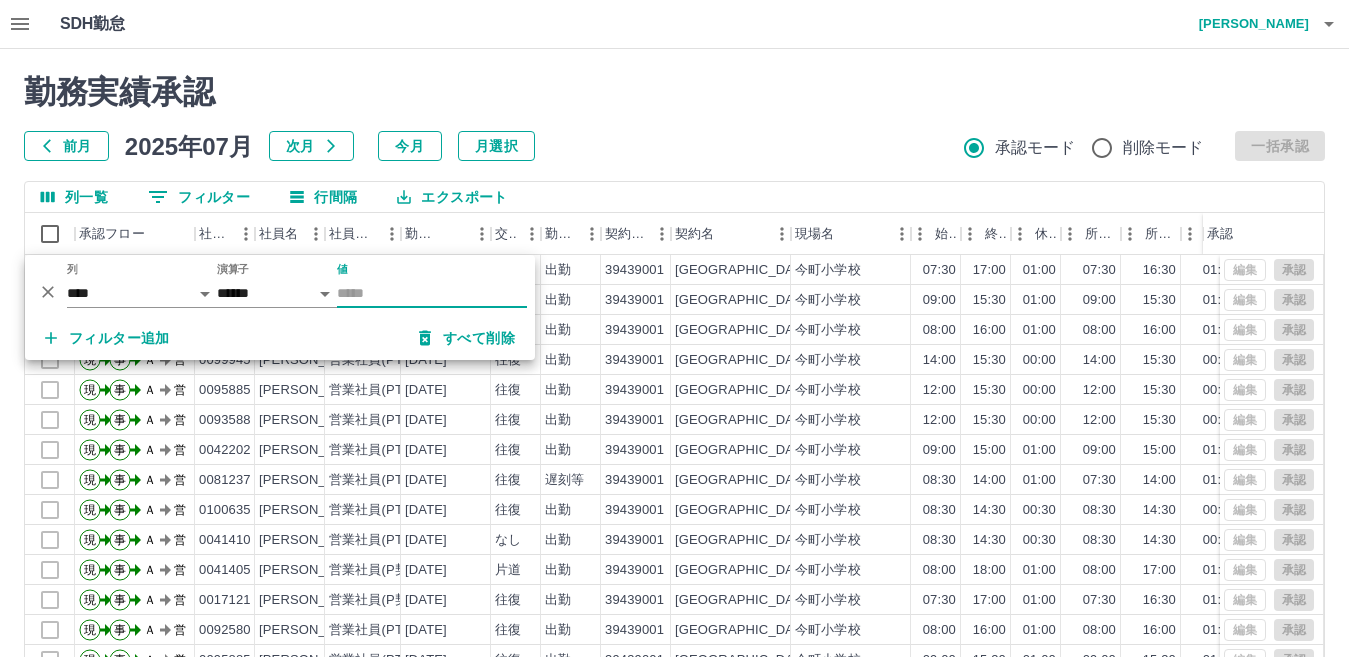click on "値" at bounding box center [432, 293] 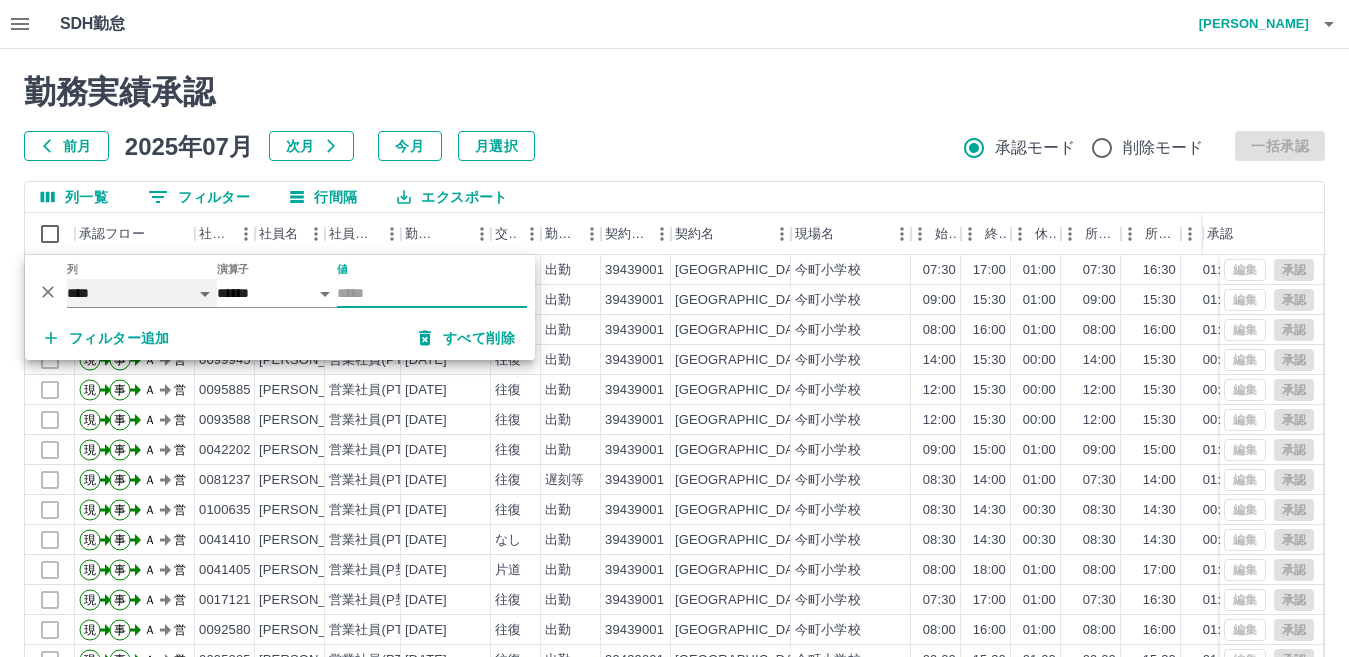 click on "**** *** **** *** *** **** ***** *** *** ** ** ** **** **** **** ** ** *** **** *****" at bounding box center (142, 293) 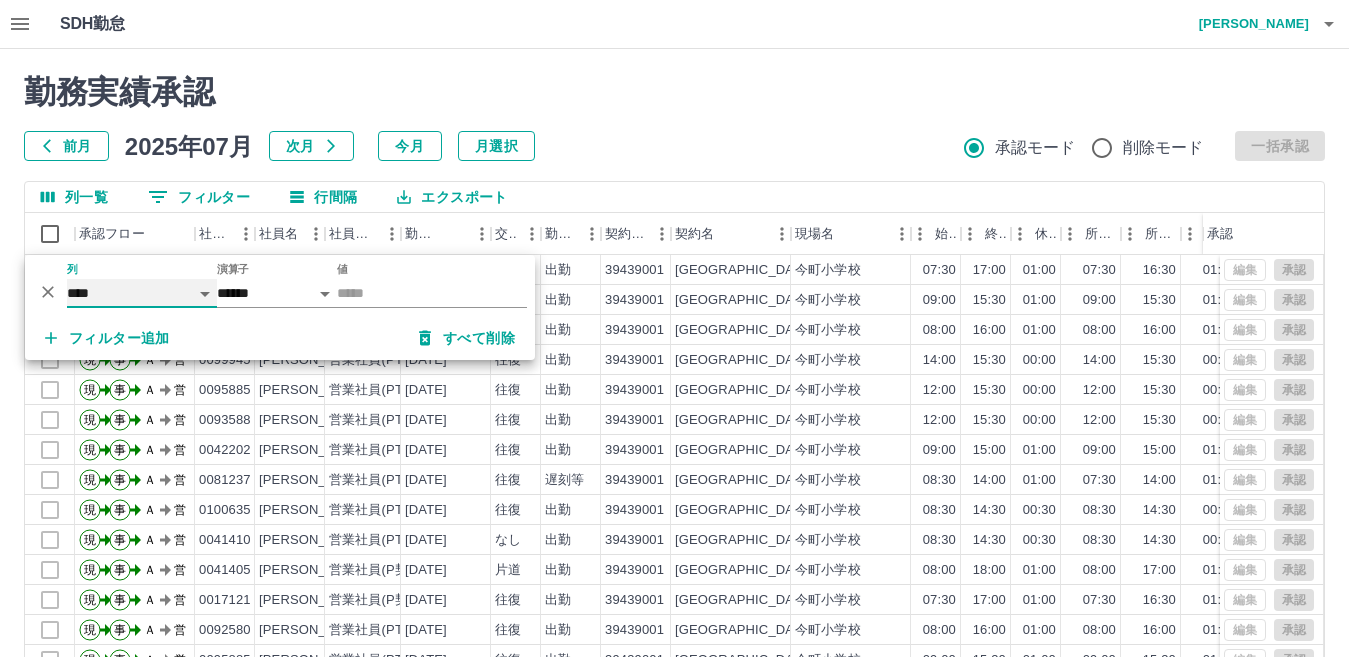 click on "**** *** **** *** *** **** ***** *** *** ** ** ** **** **** **** ** ** *** **** *****" at bounding box center (142, 293) 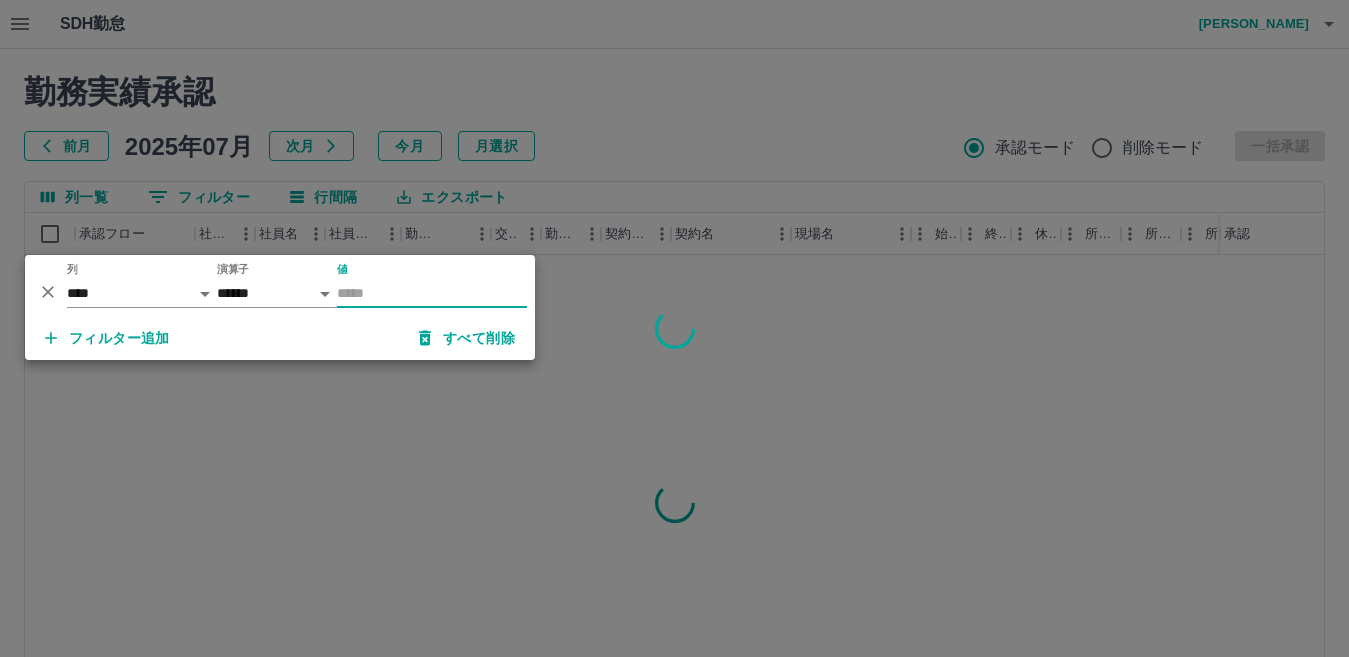 click on "値" at bounding box center [432, 293] 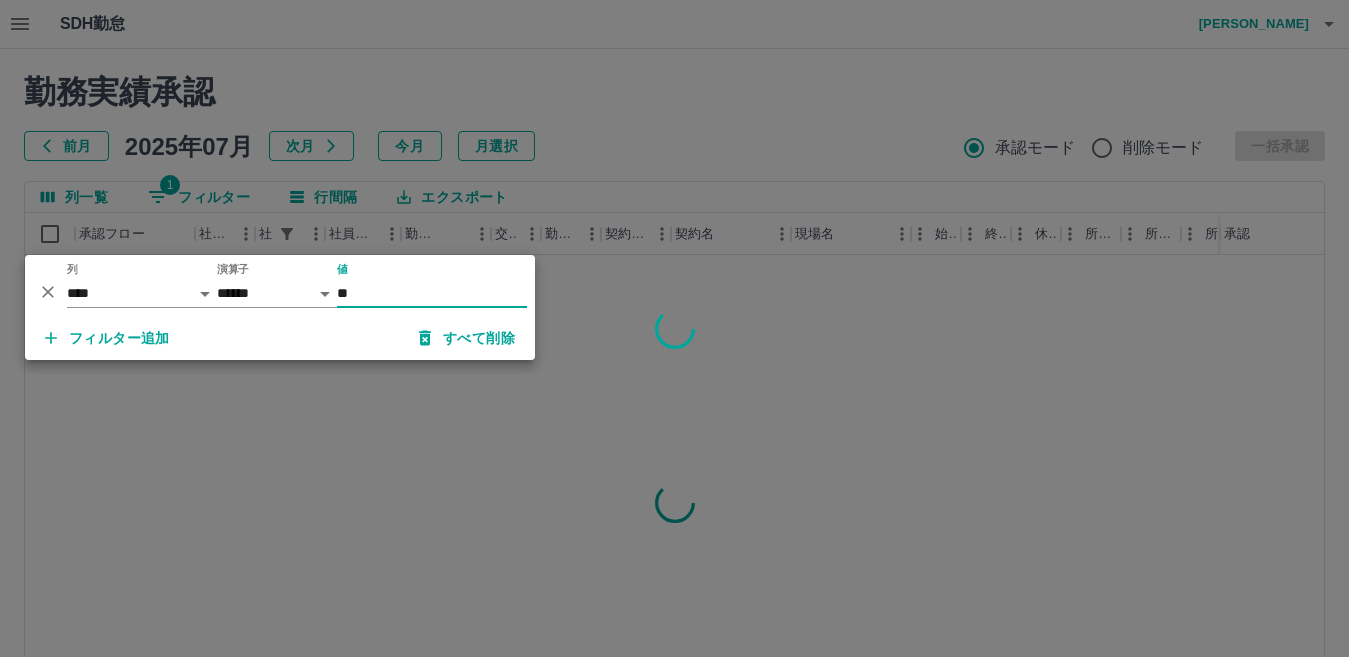 type on "**" 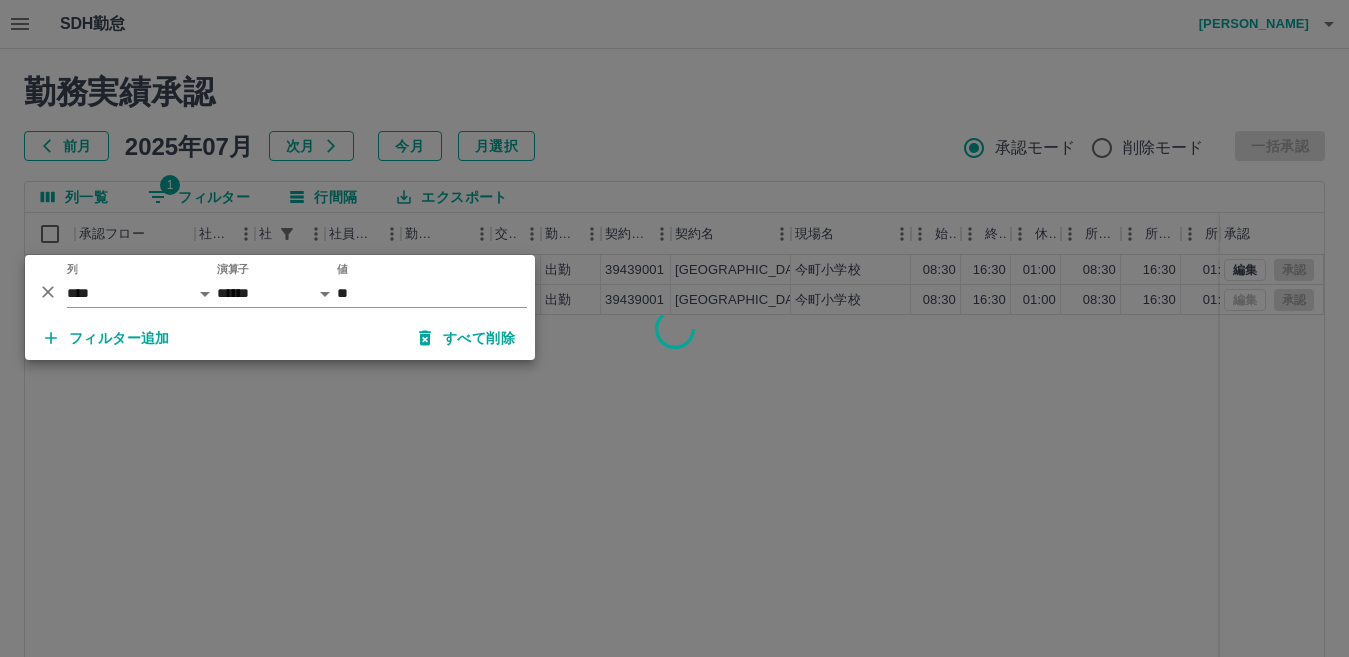 click at bounding box center [674, 328] 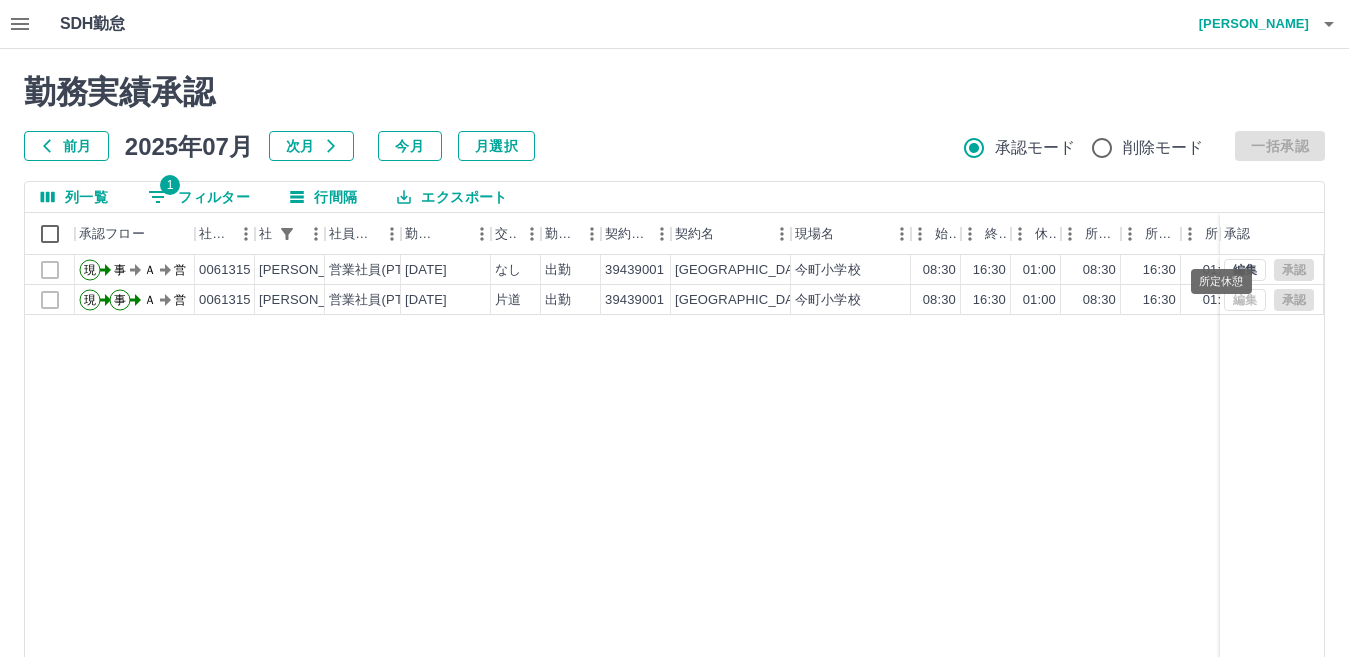 click on "所定休憩" at bounding box center (1221, 275) 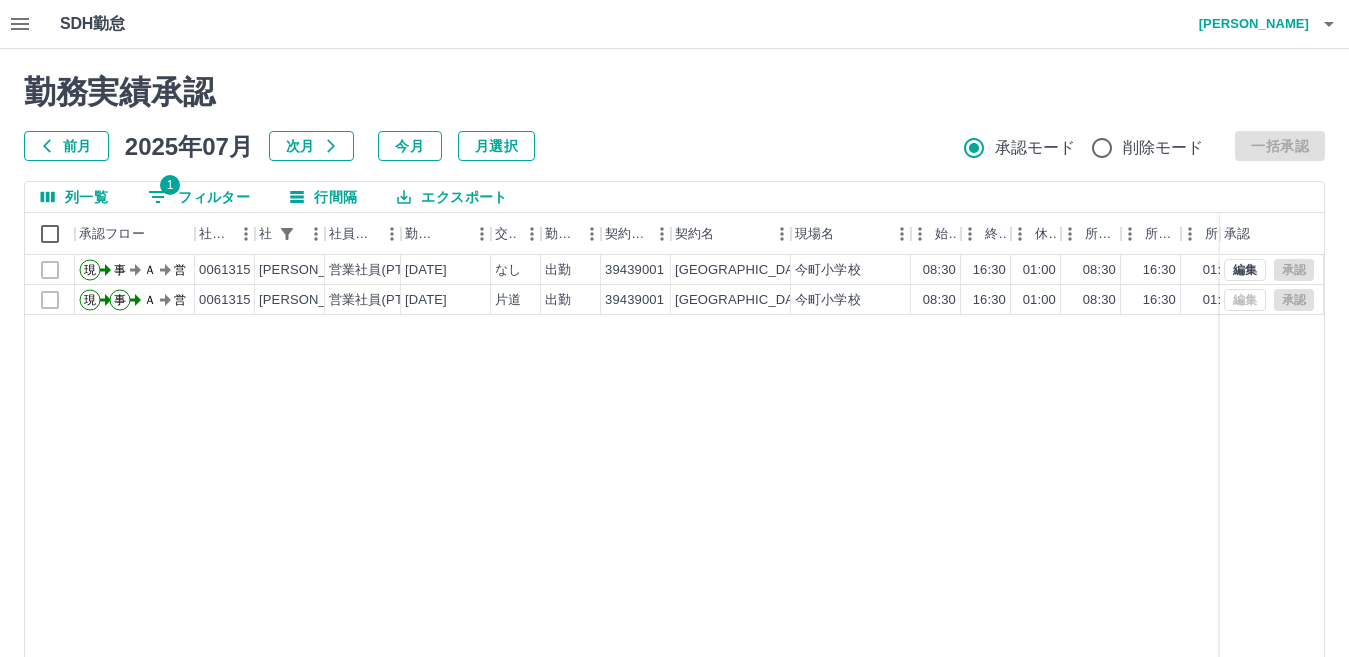 click on "現 事 Ａ 営 0061315 伊藤　裕子 営業社員(PT契約) 2025-07-07 なし 出勤 39439001 北九州市 今町小学校 08:30 16:30 01:00 08:30 16:30 01:00 08:00 07:00 00:00 交通費なし　業務多忙の為　今町小応援 事務担当者承認待 現 事 Ａ 営 0061315 伊藤　裕子 営業社員(PT契約) 2025-07-03 片道 出勤 39439001 北九州市 今町小学校 08:30 16:30 01:00 08:30 16:30 01:00 08:00 07:00 00:00 片道交通費なし　業務多忙のため　今町小応援 AM承認待 編集 承認 編集 承認" at bounding box center [898, 511] 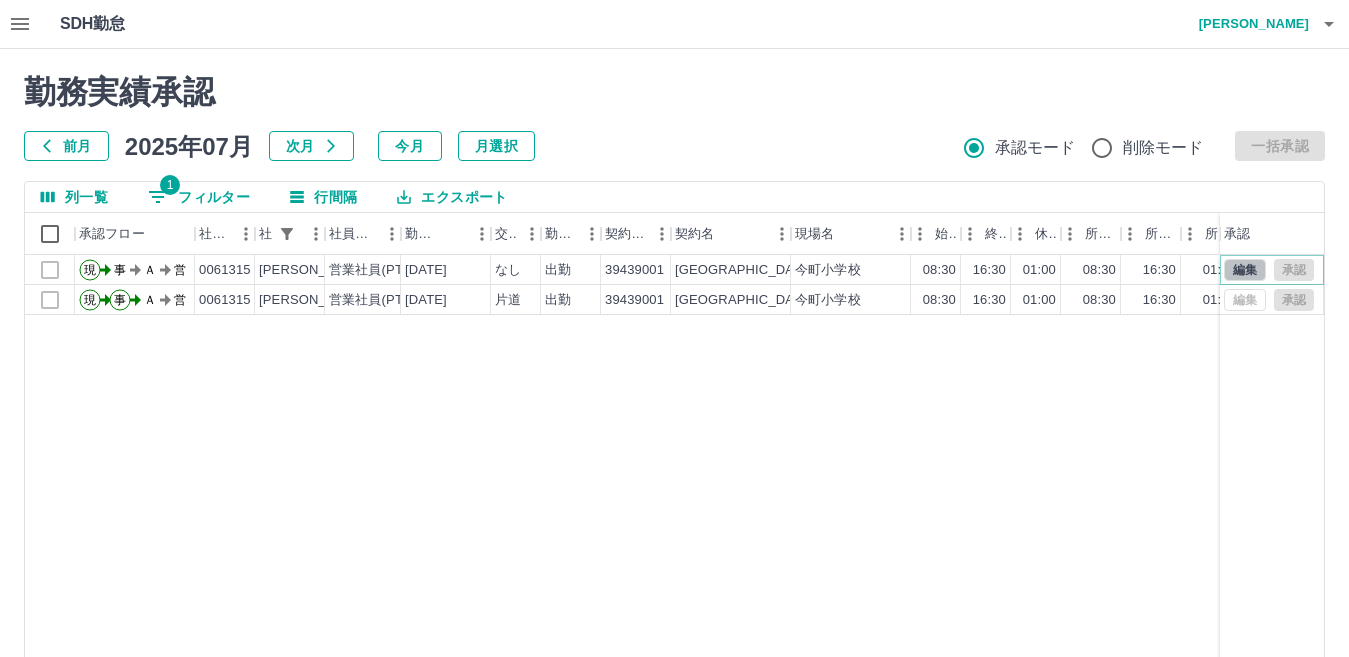 click on "編集" at bounding box center (1245, 270) 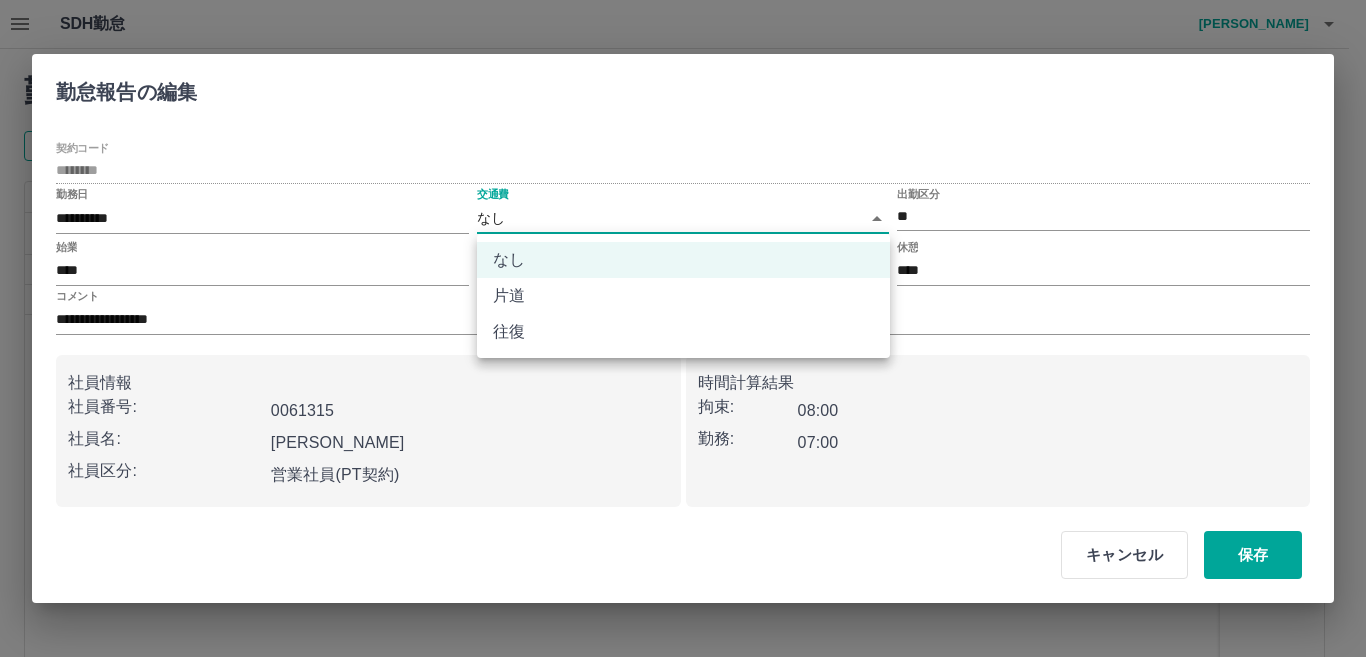click on "SDH勤怠 北田　結 勤務実績承認 前月 2025年07月 次月 今月 月選択 承認モード 削除モード 一括承認 列一覧 1 フィルター 行間隔 エクスポート 承認フロー 社員番号 社員名 社員区分 勤務日 交通費 勤務区分 契約コード 契約名 現場名 始業 終業 休憩 所定開始 所定終業 所定休憩 拘束 勤務 遅刻等 コメント ステータス 承認 現 事 Ａ 営 0061315 伊藤　裕子 営業社員(PT契約) 2025-07-07 なし 出勤 39439001 北九州市 今町小学校 08:30 16:30 01:00 08:30 16:30 01:00 08:00 07:00 00:00 交通費なし　業務多忙の為　今町小応援 事務担当者承認待 現 事 Ａ 営 0061315 伊藤　裕子 営業社員(PT契約) 2025-07-03 片道 出勤 39439001 北九州市 今町小学校 08:30 16:30 01:00 08:30 16:30 01:00 08:00 07:00 00:00 片道交通費なし　業務多忙のため　今町小応援 AM承認待 編集 承認 編集 承認 ページあたりの行数: 20 ** 1～2 / 2 なし" at bounding box center (683, 422) 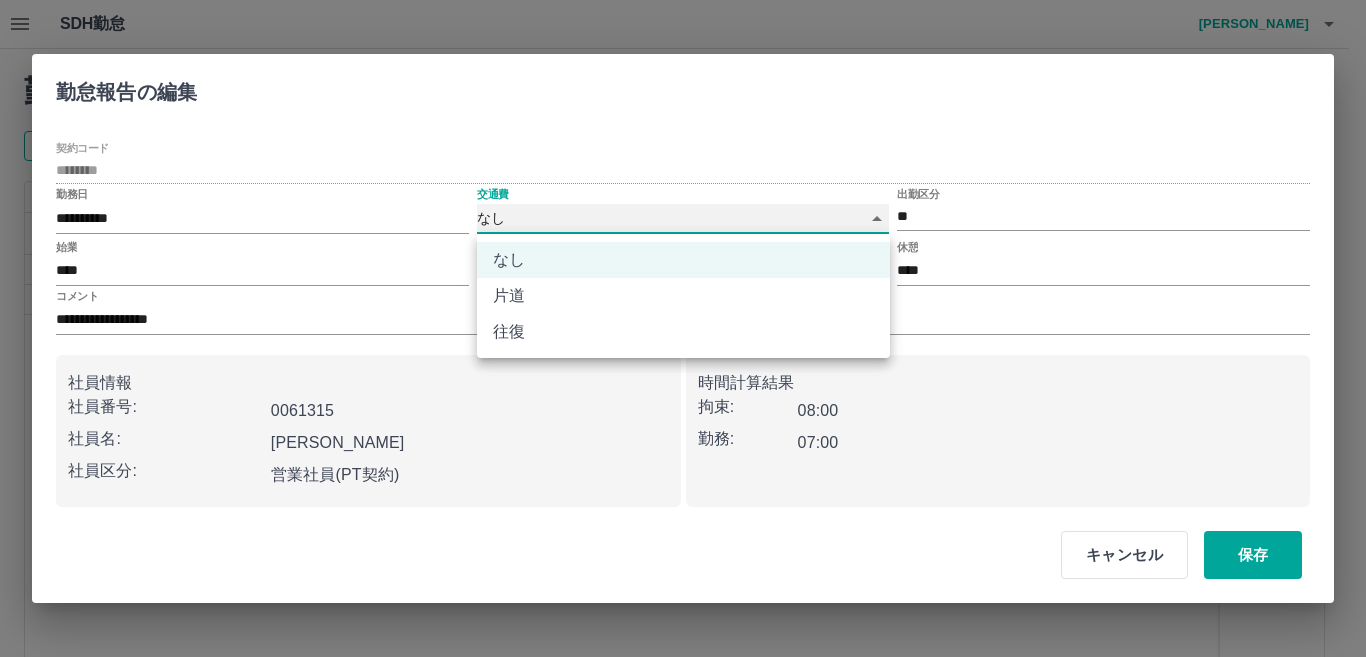 type on "******" 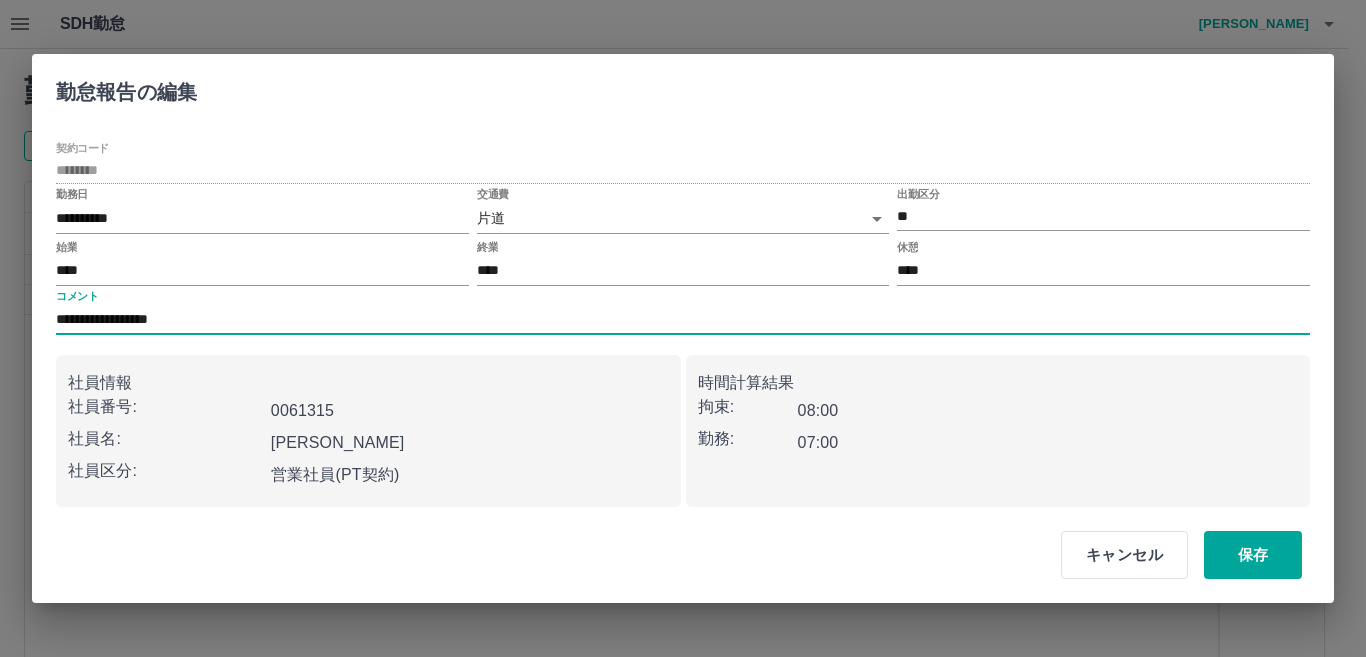 drag, startPoint x: 126, startPoint y: 324, endPoint x: 98, endPoint y: 319, distance: 28.442924 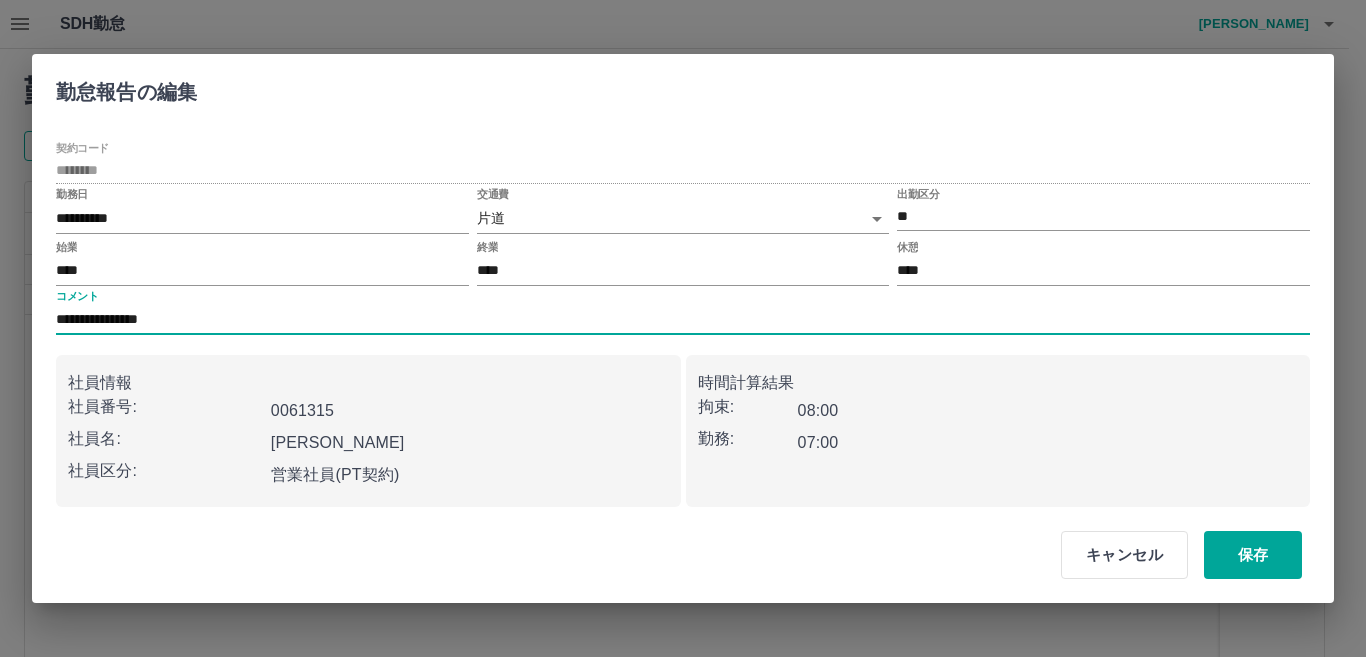 click on "**********" at bounding box center [683, 320] 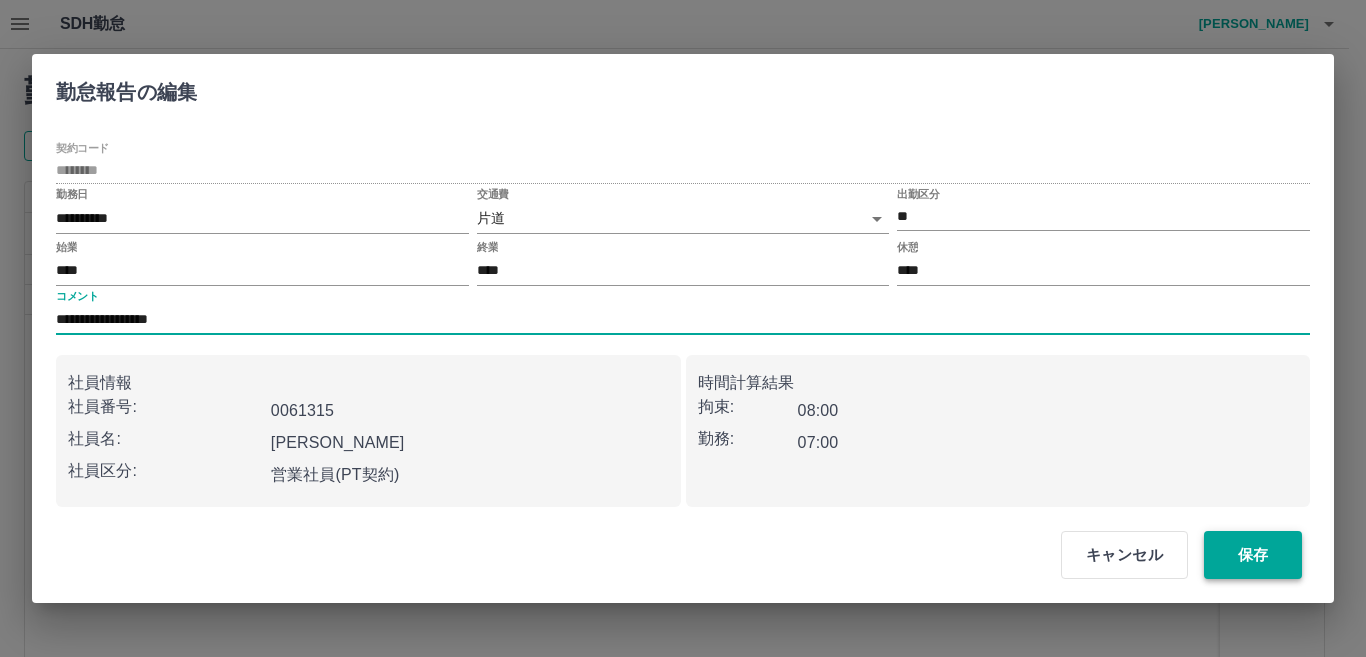 type on "**********" 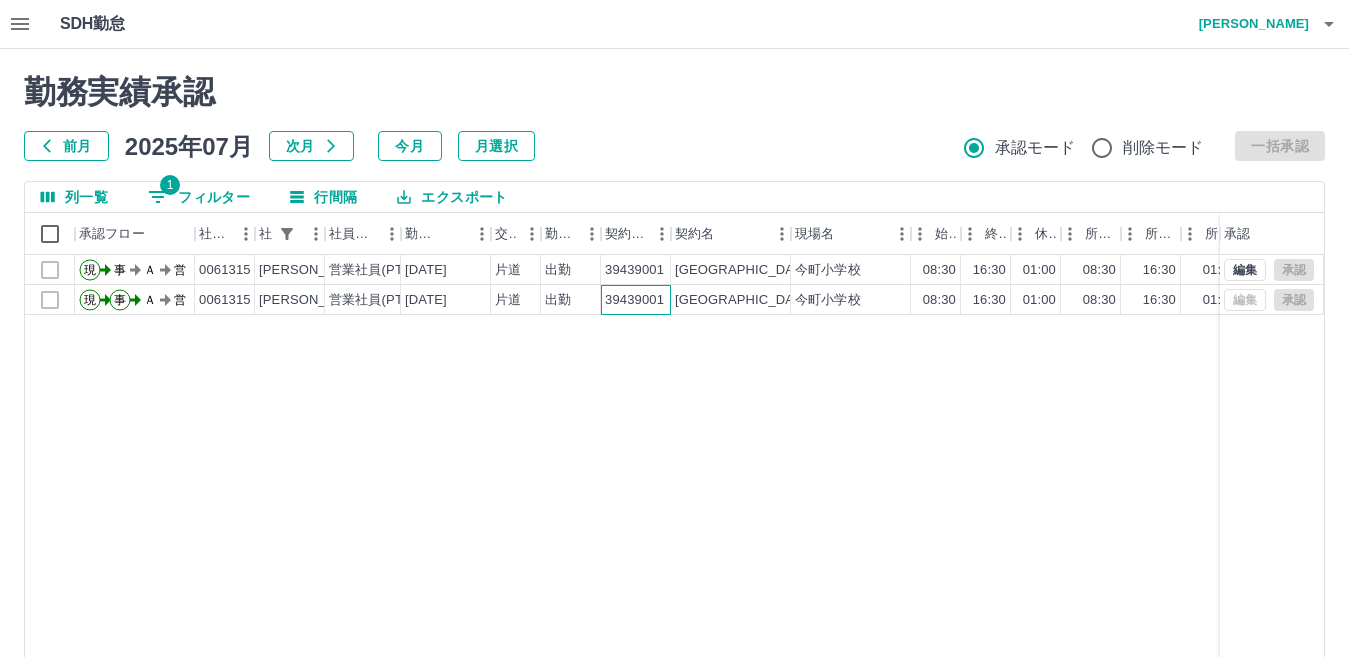 click on "39439001" at bounding box center (634, 300) 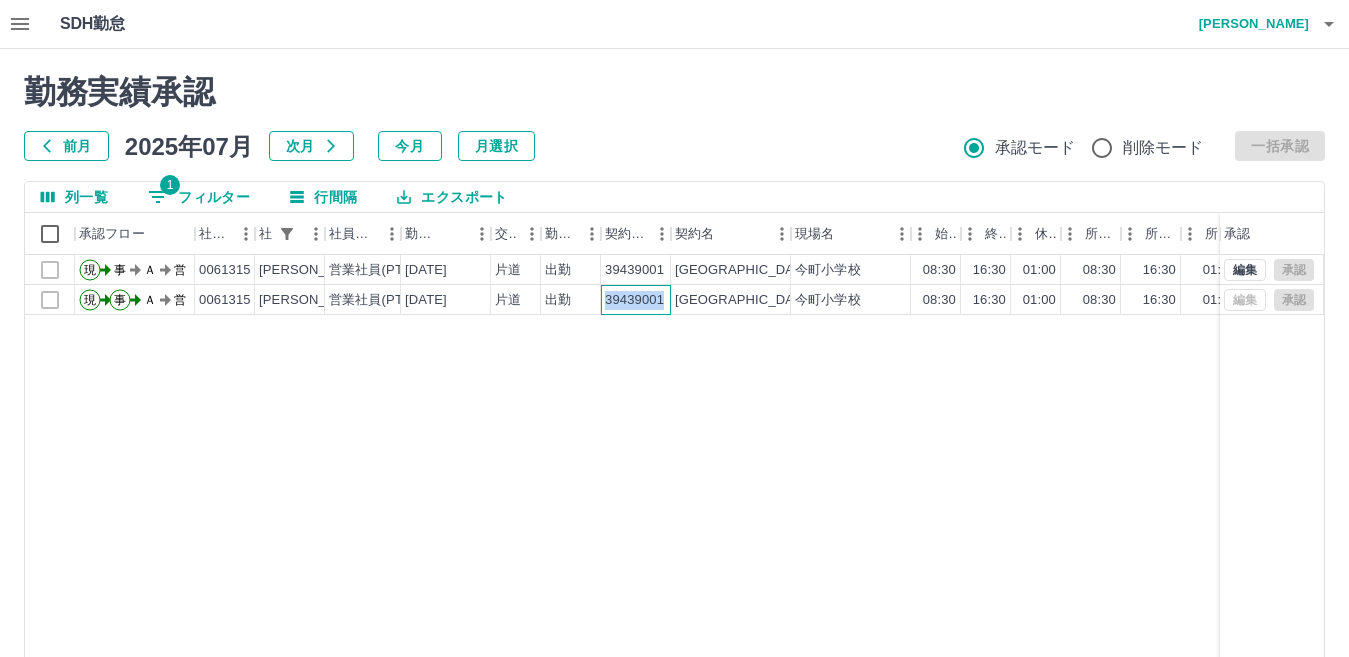 click on "39439001" at bounding box center [634, 300] 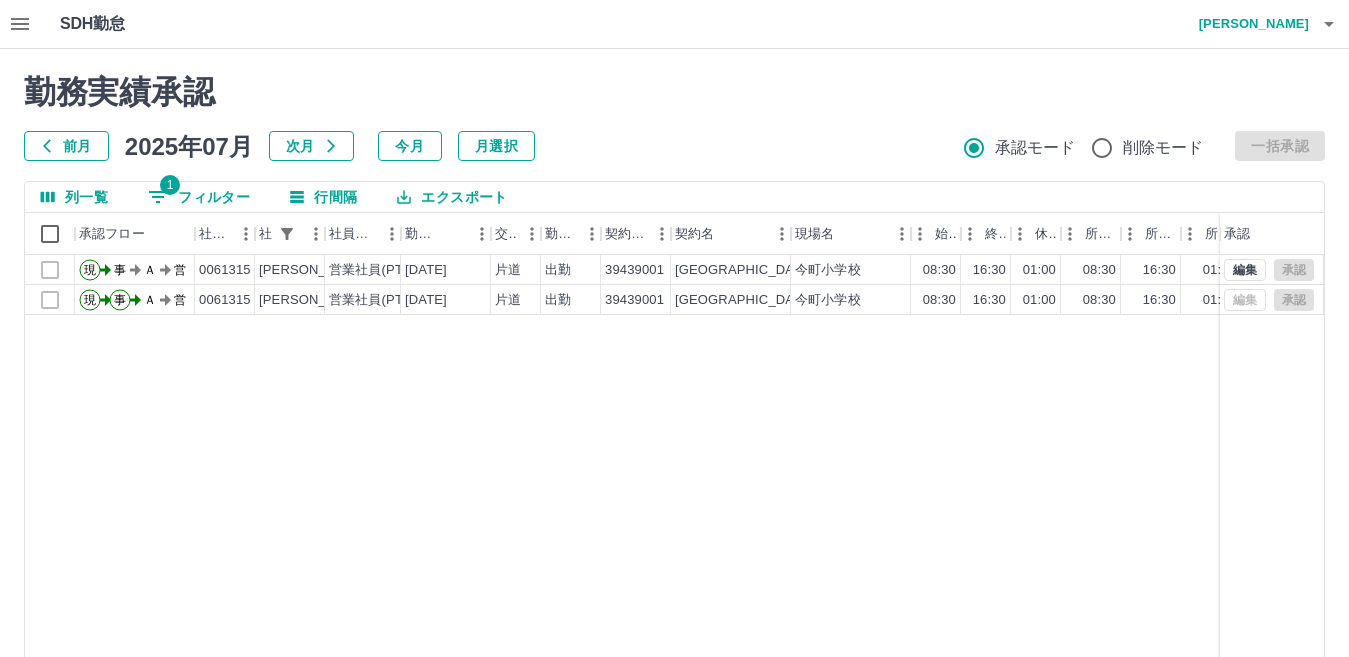 click on "現 事 Ａ 営 0061315 伊藤　裕子 営業社員(PT契約) 2025-07-07 片道 出勤 39439001 北九州市 今町小学校 08:30 16:30 01:00 08:30 16:30 01:00 08:00 07:00 00:00 片道交通費　業務多忙の為　今町小応援 事務担当者承認待 現 事 Ａ 営 0061315 伊藤　裕子 営業社員(PT契約) 2025-07-03 片道 出勤 39439001 北九州市 今町小学校 08:30 16:30 01:00 08:30 16:30 01:00 08:00 07:00 00:00 片道交通費なし　業務多忙のため　今町小応援 AM承認待 編集 承認 編集 承認" at bounding box center [898, 511] 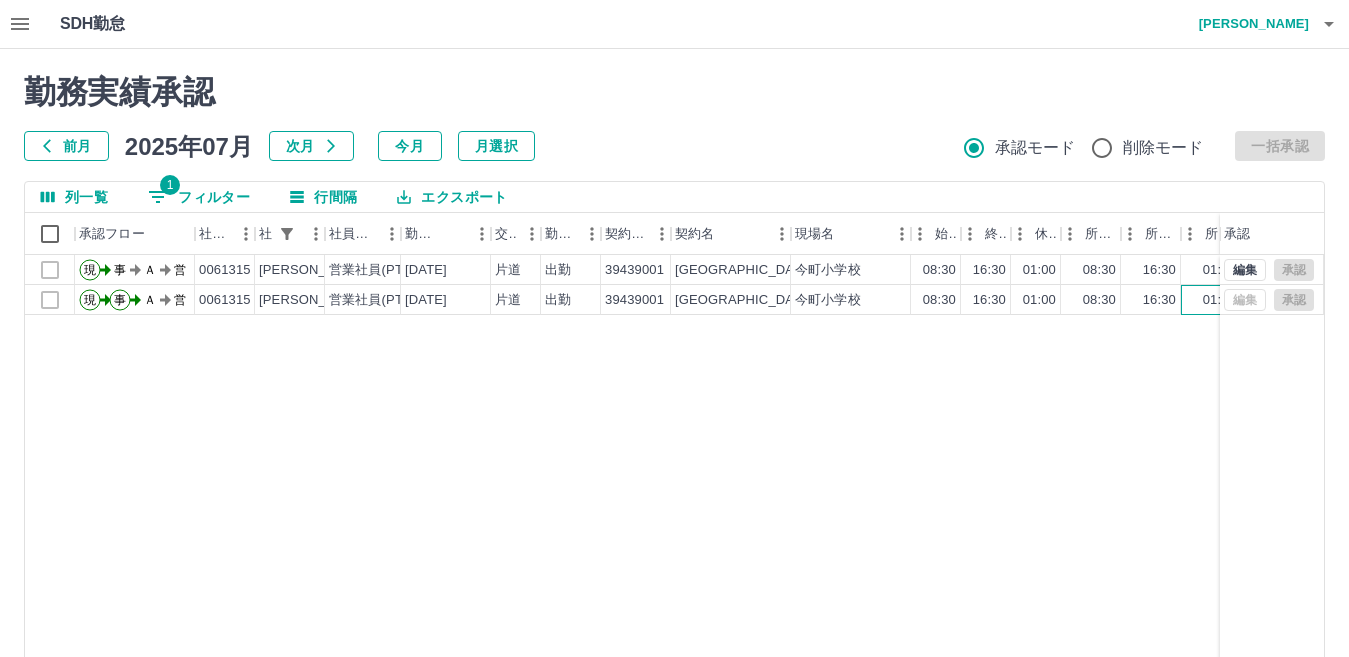 click on "01:00" at bounding box center (1211, 300) 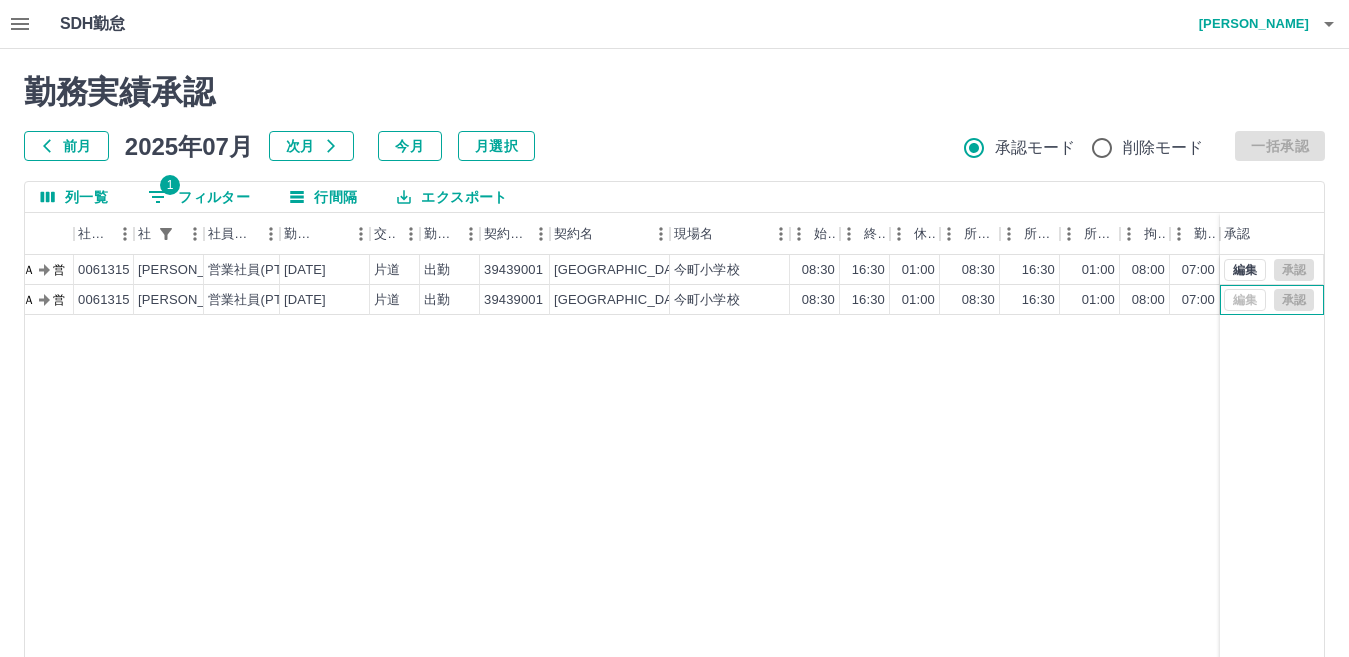 scroll, scrollTop: 0, scrollLeft: 447, axis: horizontal 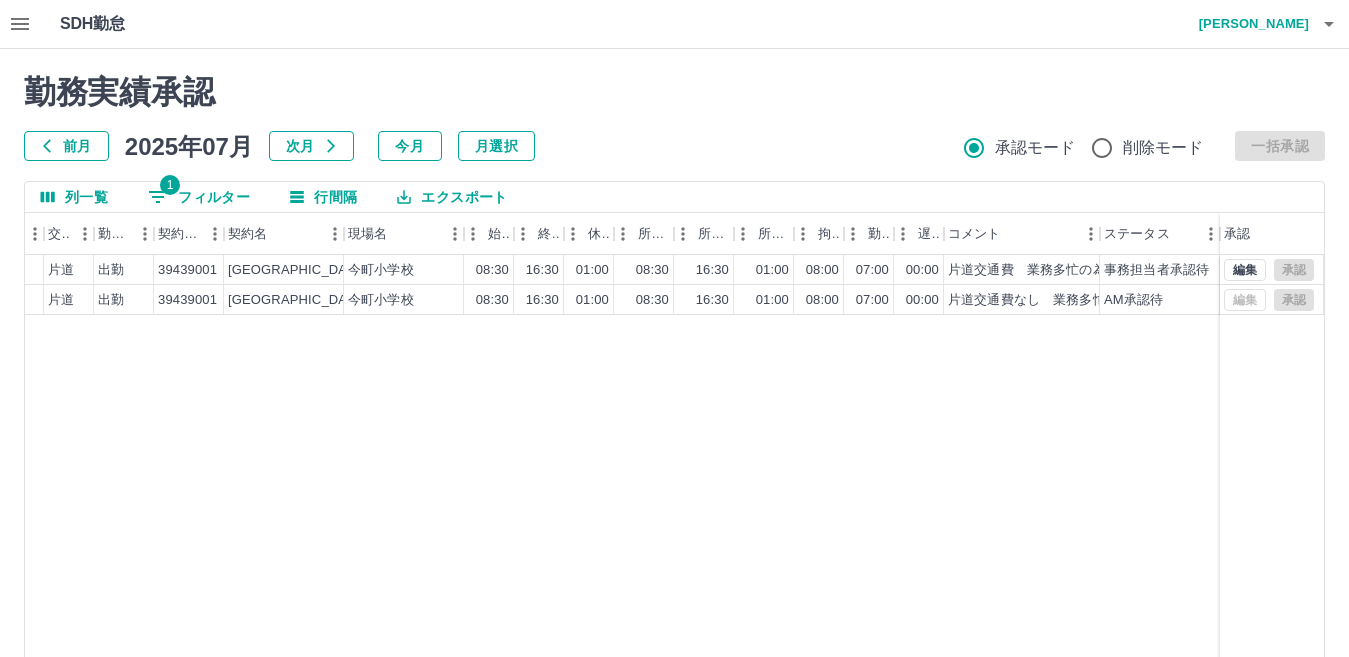 click on "伊藤　裕子 営業社員(PT契約) 2025-07-07 片道 出勤 39439001 北九州市 今町小学校 08:30 16:30 01:00 08:30 16:30 01:00 08:00 07:00 00:00 片道交通費　業務多忙の為　今町小応援 事務担当者承認待 伊藤　裕子 営業社員(PT契約) 2025-07-03 片道 出勤 39439001 北九州市 今町小学校 08:30 16:30 01:00 08:30 16:30 01:00 08:00 07:00 00:00 片道交通費なし　業務多忙のため　今町小応援 AM承認待 編集 承認 編集 承認" at bounding box center [451, 511] 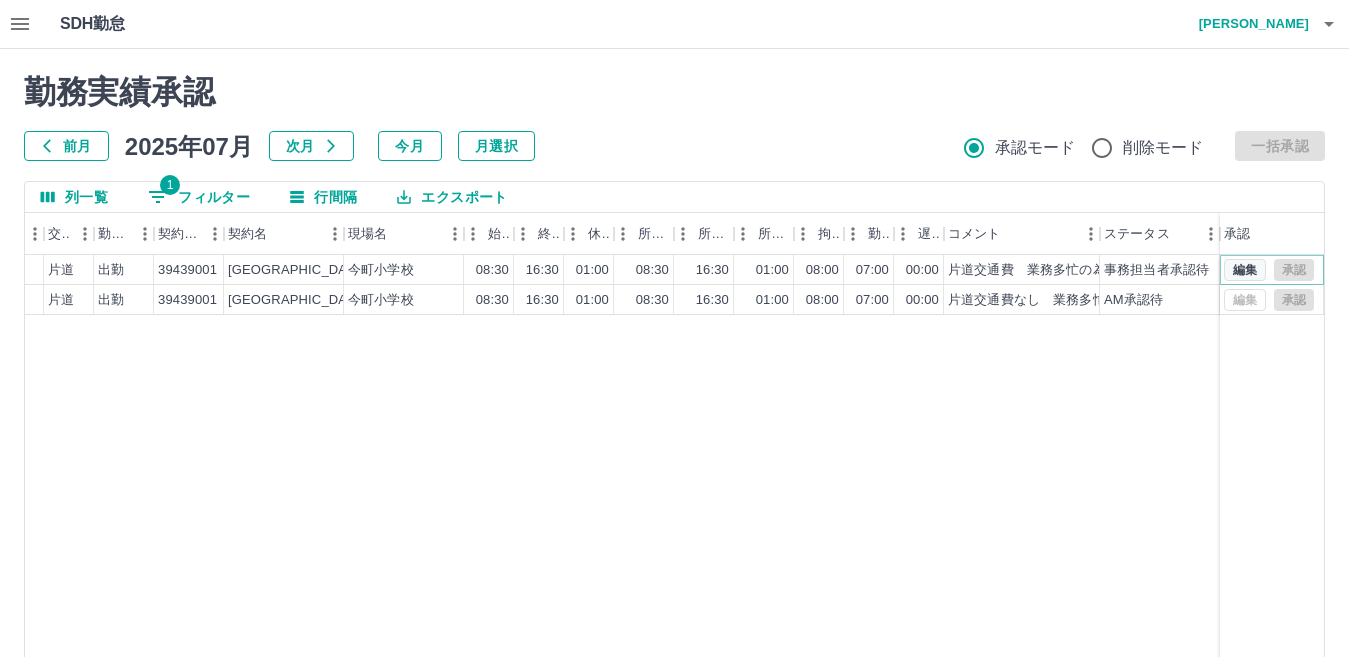 click on "編集" at bounding box center [1245, 270] 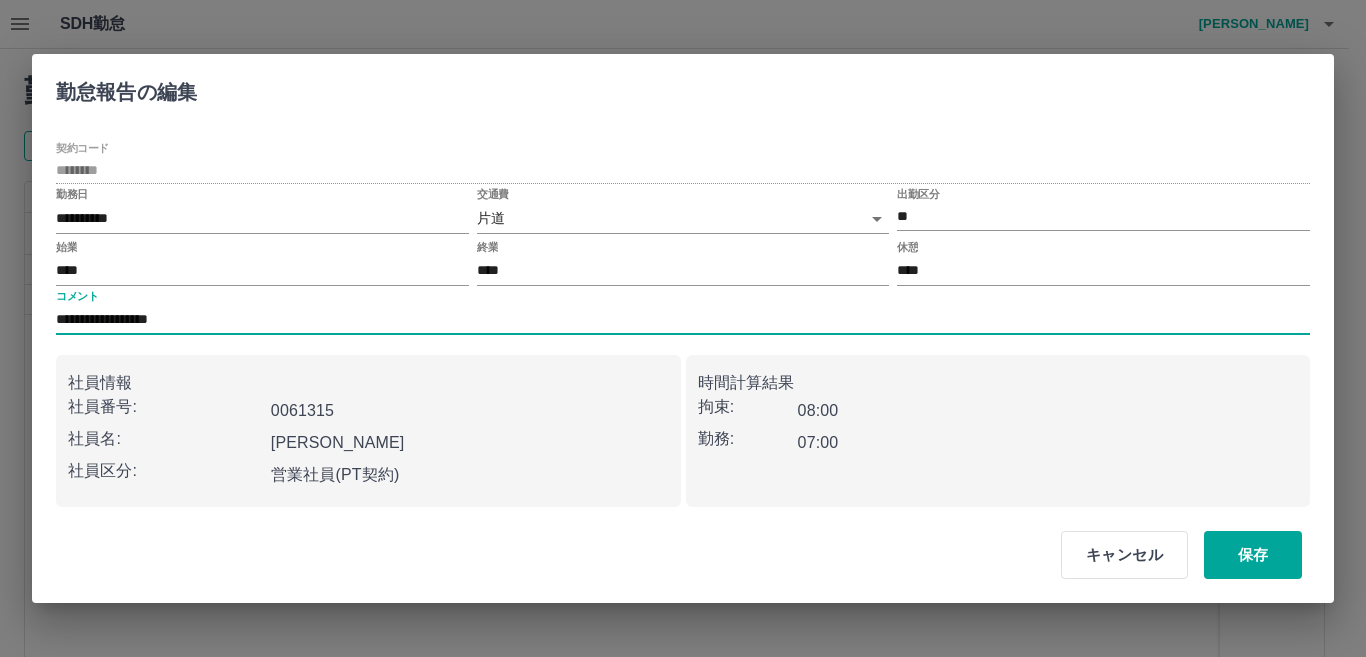 click on "**********" at bounding box center [683, 320] 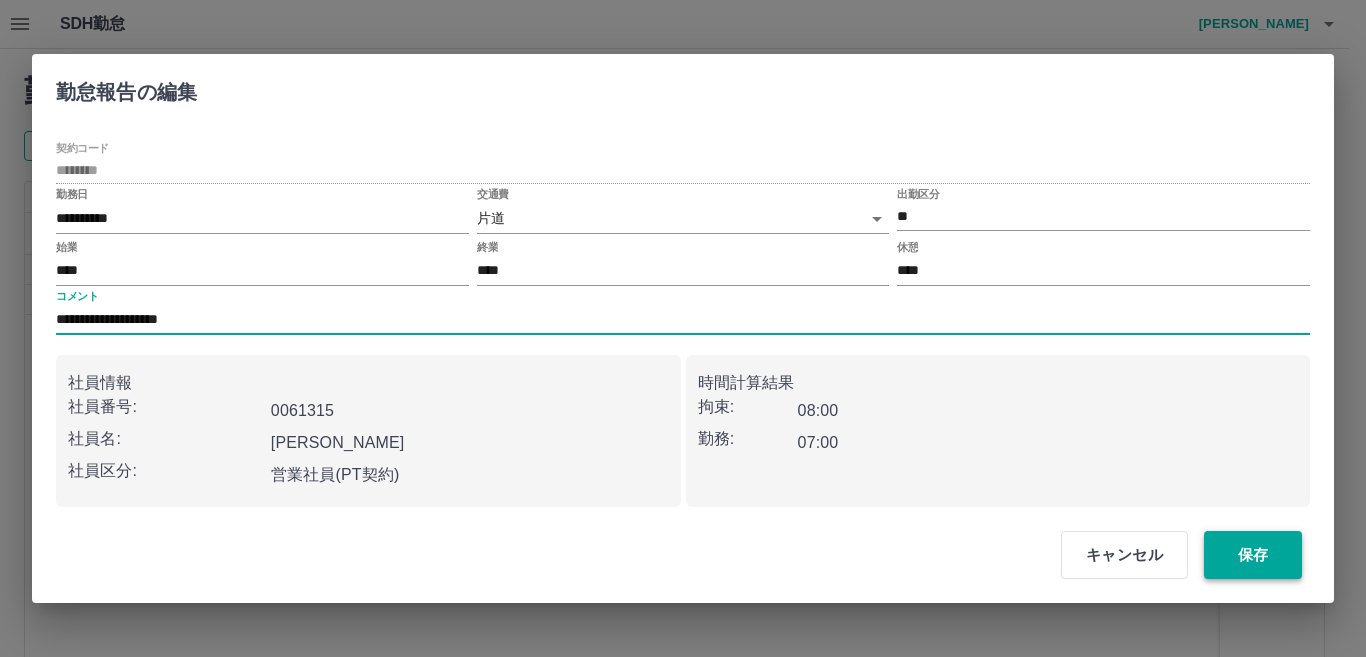 type on "**********" 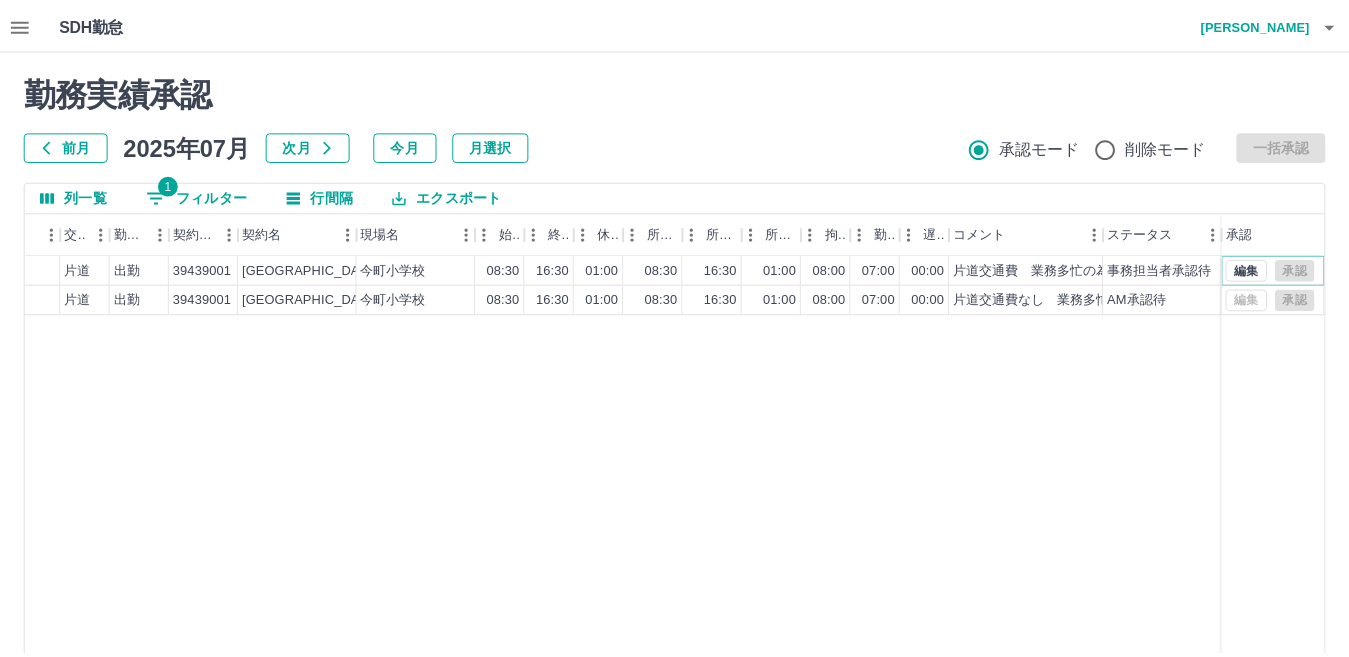 scroll, scrollTop: 0, scrollLeft: 430, axis: horizontal 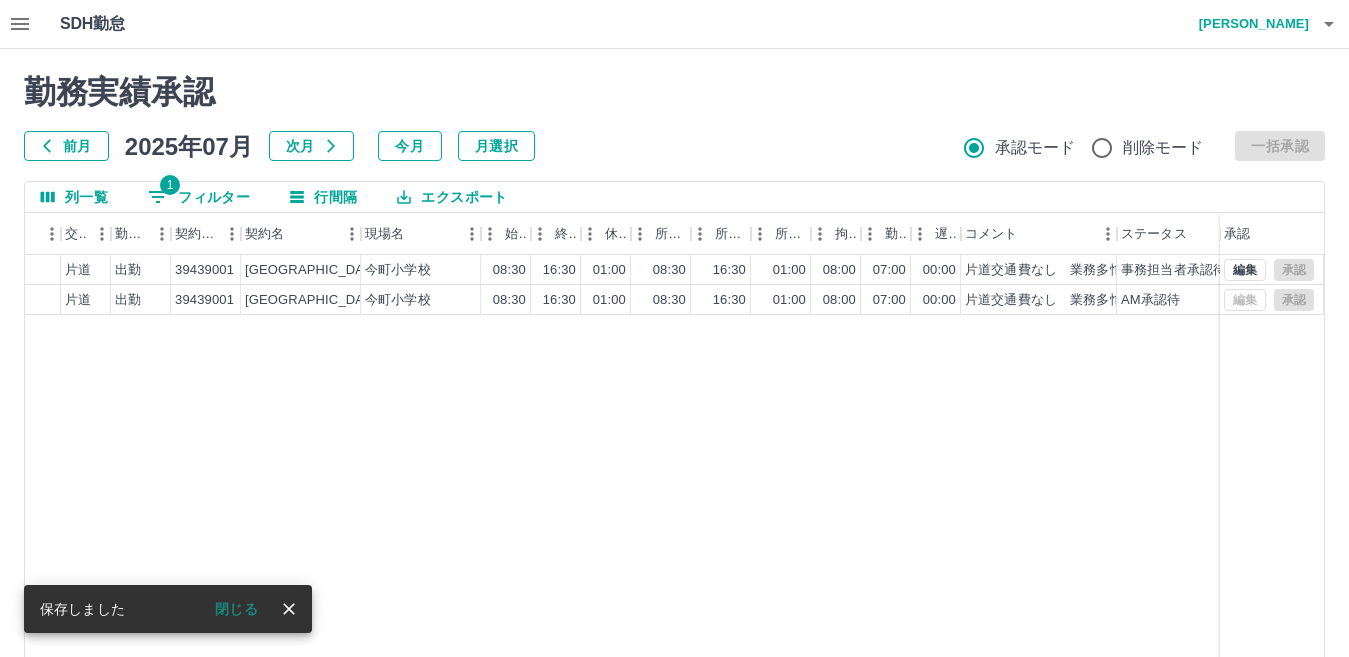 click on "1 フィルター" at bounding box center (199, 197) 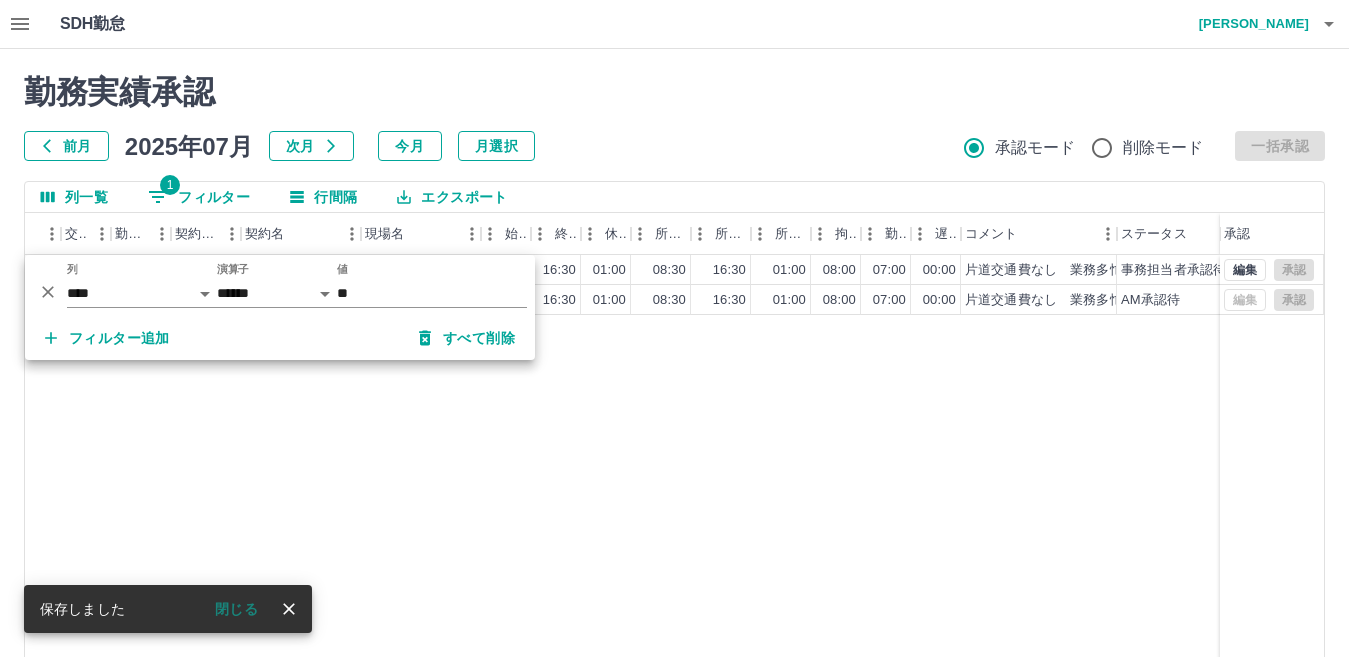 click on "伊藤　裕子 営業社員(PT契約) 2025-07-07 片道 出勤 39439001 北九州市 今町小学校 08:30 16:30 01:00 08:30 16:30 01:00 08:00 07:00 00:00 片道交通費なし　業務多忙の為　今町小応援 事務担当者承認待 伊藤　裕子 営業社員(PT契約) 2025-07-03 片道 出勤 39439001 北九州市 今町小学校 08:30 16:30 01:00 08:30 16:30 01:00 08:00 07:00 00:00 片道交通費なし　業務多忙のため　今町小応援 AM承認待 編集 承認 編集 承認" at bounding box center (468, 511) 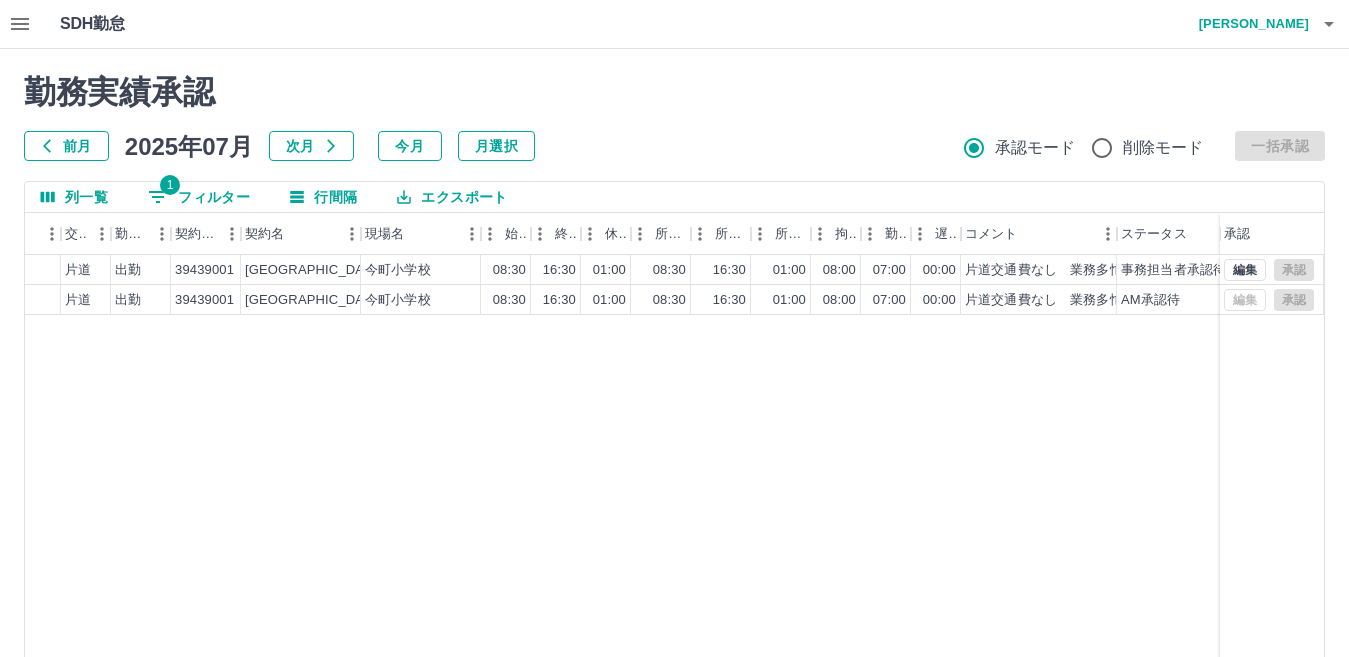 click on "伊藤　裕子 営業社員(PT契約) 2025-07-07 片道 出勤 39439001 北九州市 今町小学校 08:30 16:30 01:00 08:30 16:30 01:00 08:00 07:00 00:00 片道交通費なし　業務多忙の為　今町小応援 事務担当者承認待 伊藤　裕子 営業社員(PT契約) 2025-07-03 片道 出勤 39439001 北九州市 今町小学校 08:30 16:30 01:00 08:30 16:30 01:00 08:00 07:00 00:00 片道交通費なし　業務多忙のため　今町小応援 AM承認待 編集 承認 編集 承認" at bounding box center [468, 511] 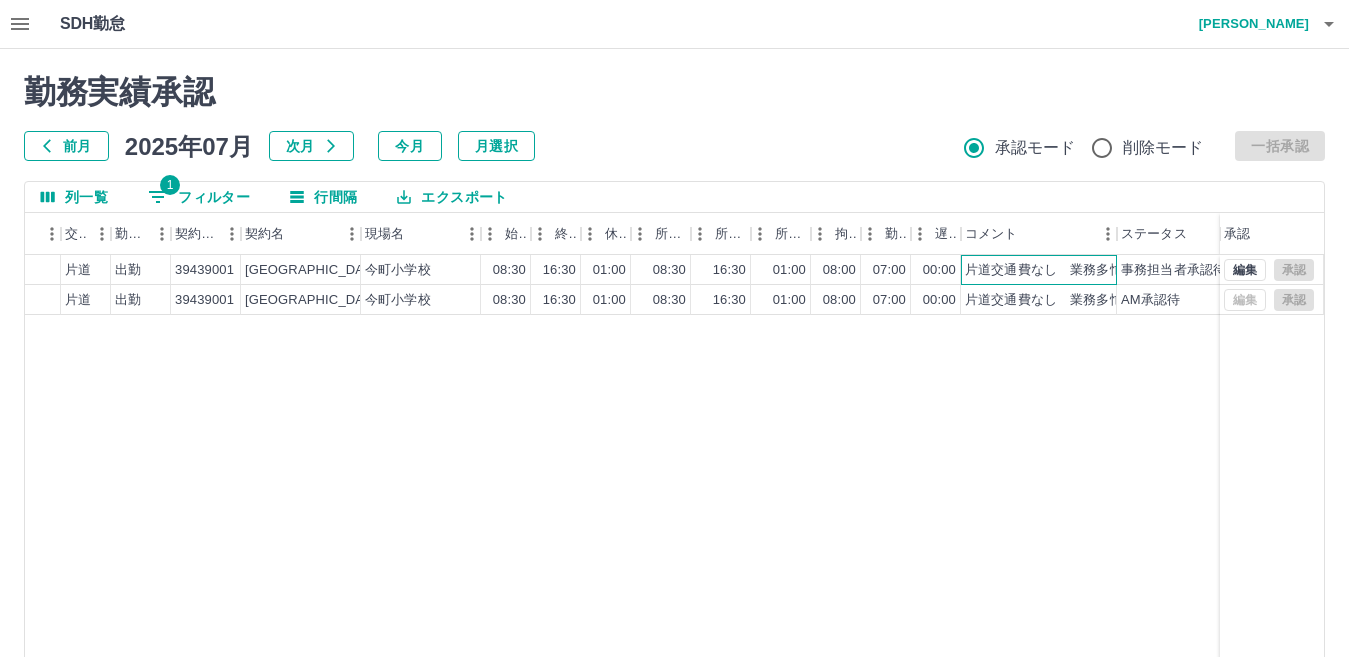 click on "片道交通費なし　業務多忙の為　今町小応援" at bounding box center (1138, 270) 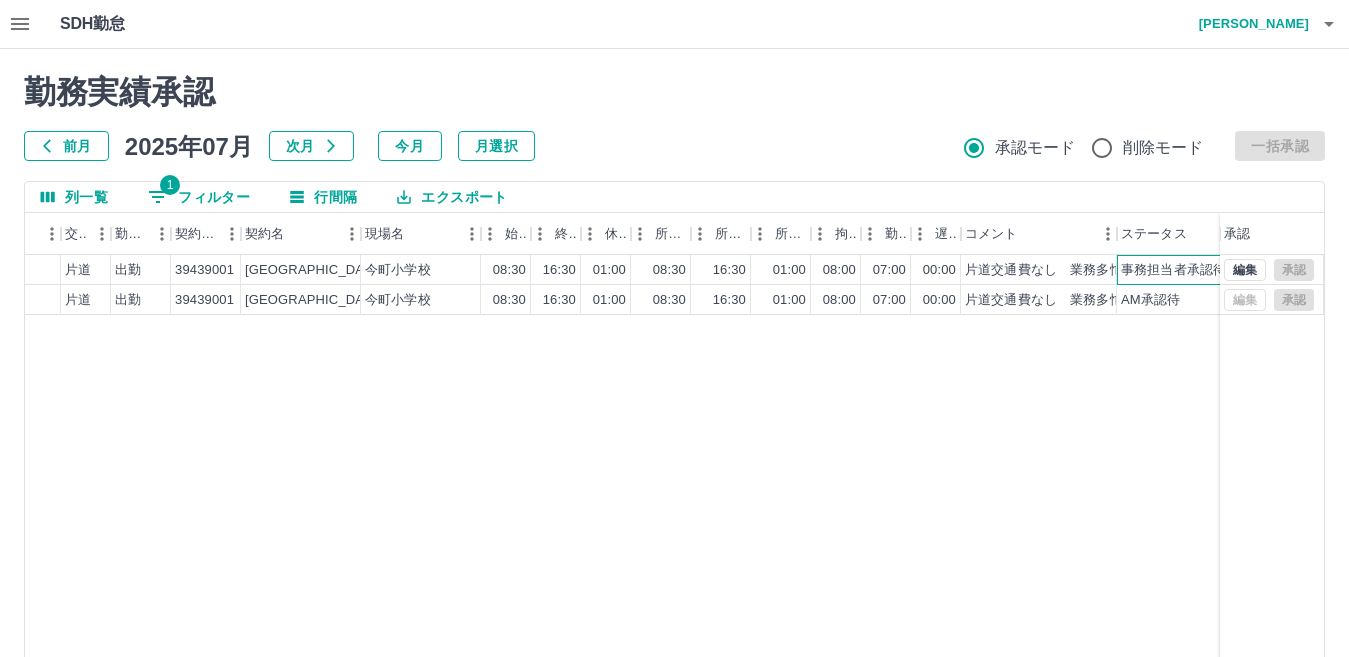 scroll, scrollTop: 0, scrollLeft: 447, axis: horizontal 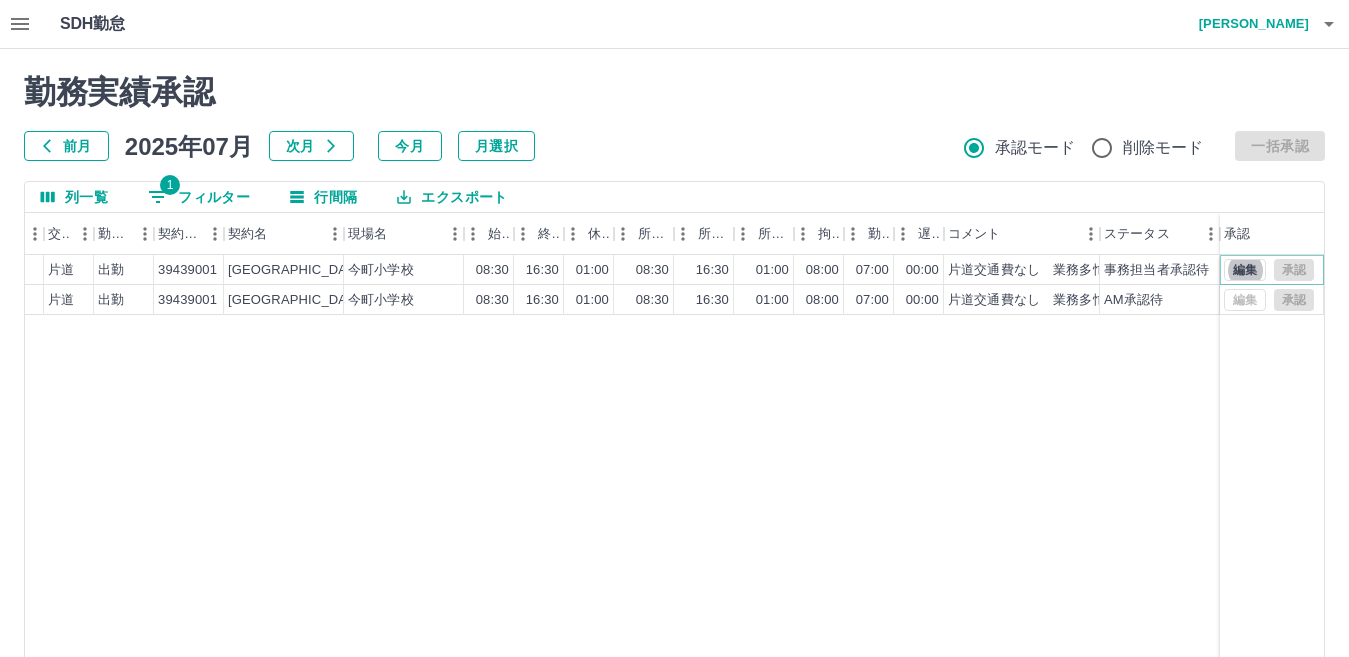 type 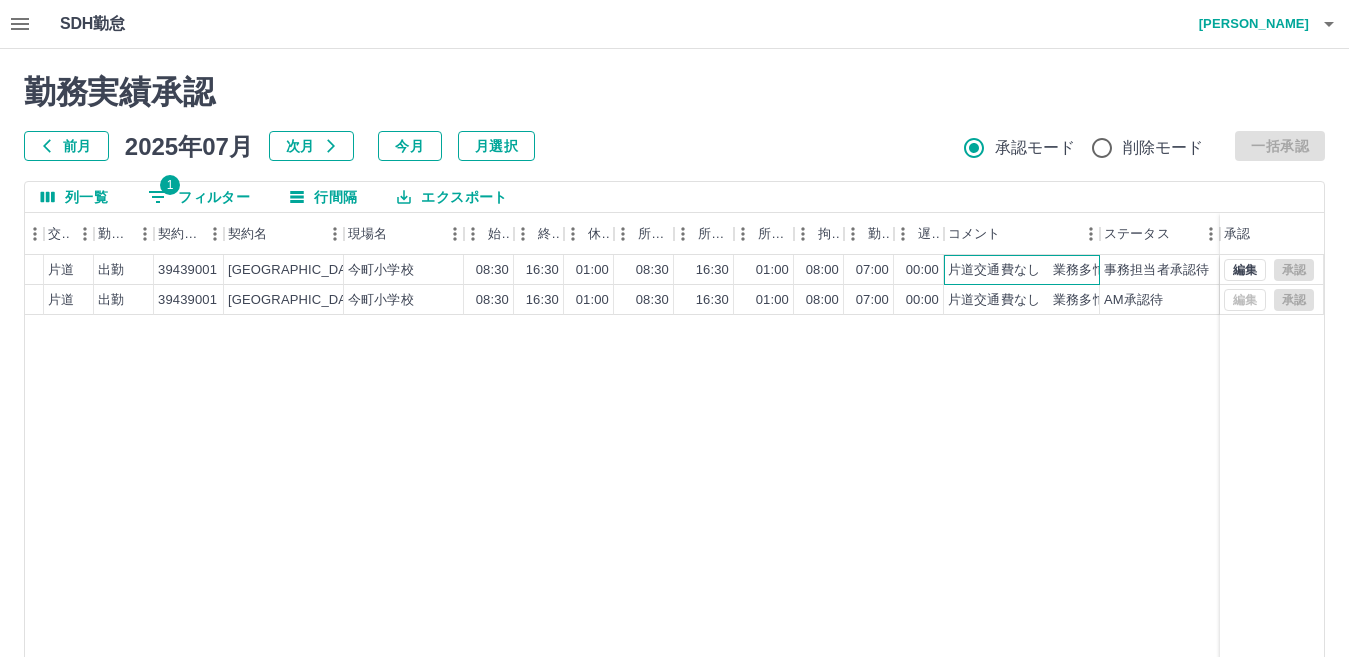 click on "片道交通費なし　業務多忙の為　今町小応援" at bounding box center [1121, 270] 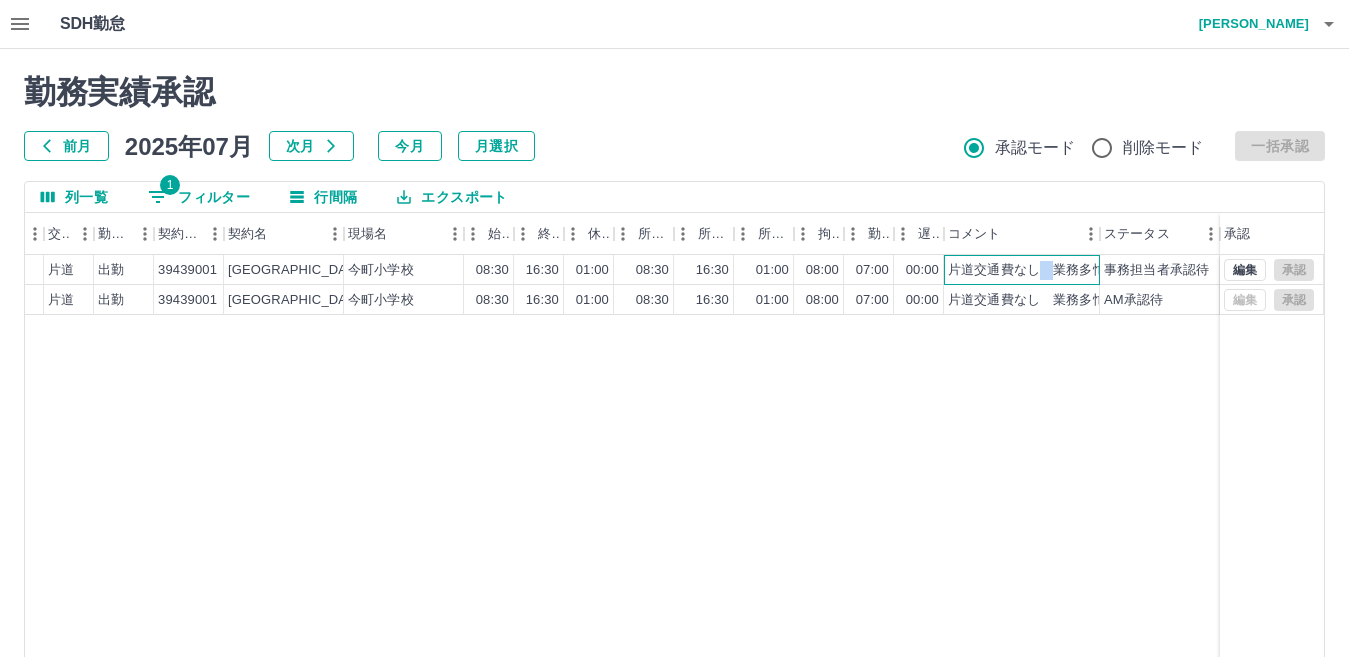 click on "片道交通費なし　業務多忙の為　今町小応援" at bounding box center [1121, 270] 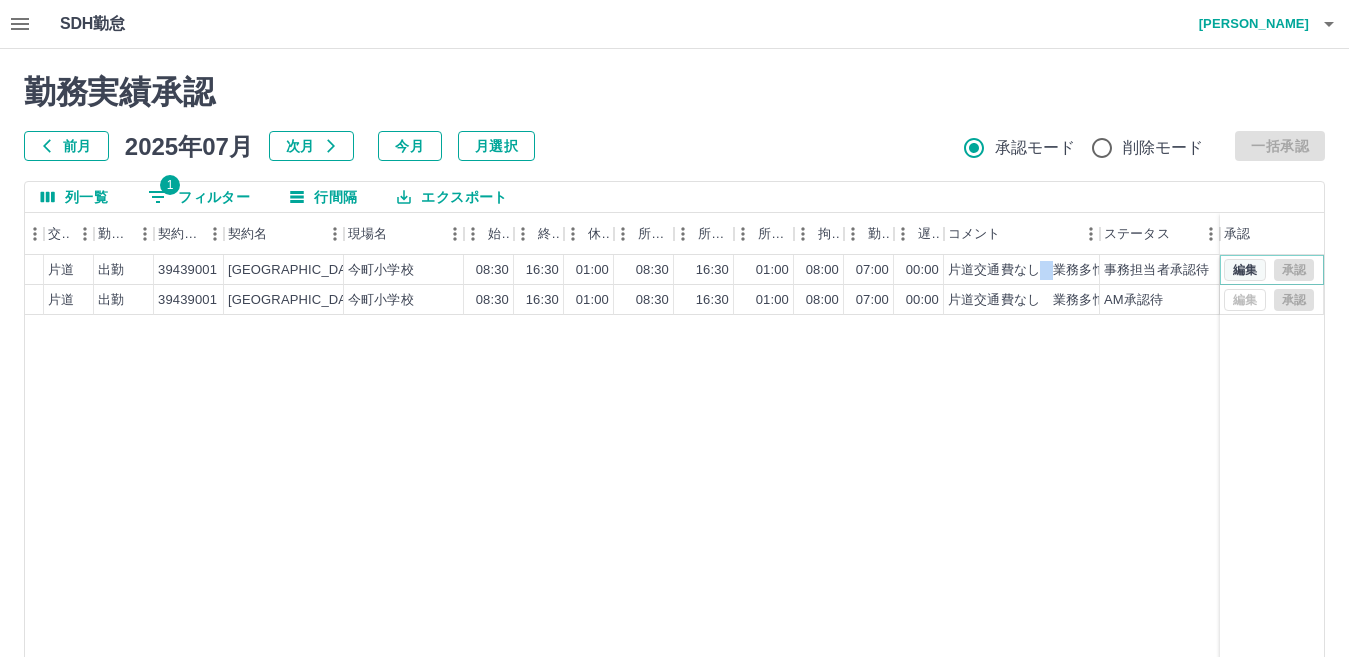click on "編集" at bounding box center [1245, 270] 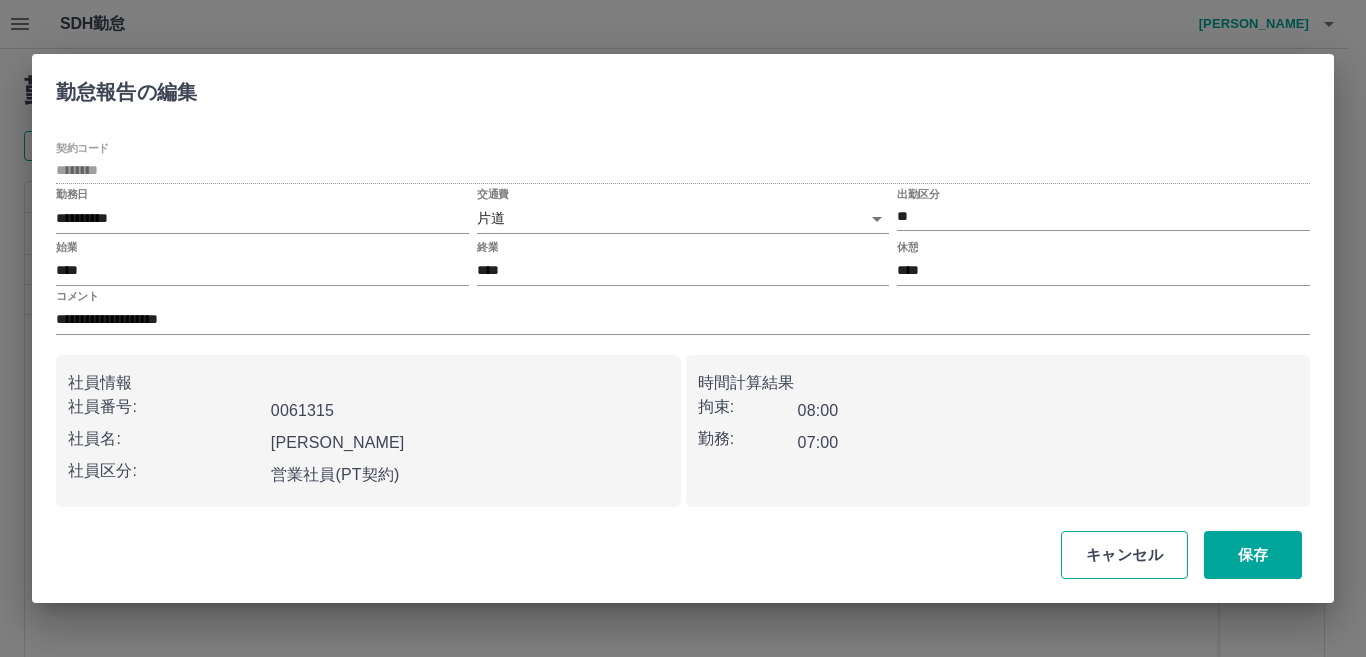 click on "キャンセル" at bounding box center [1124, 555] 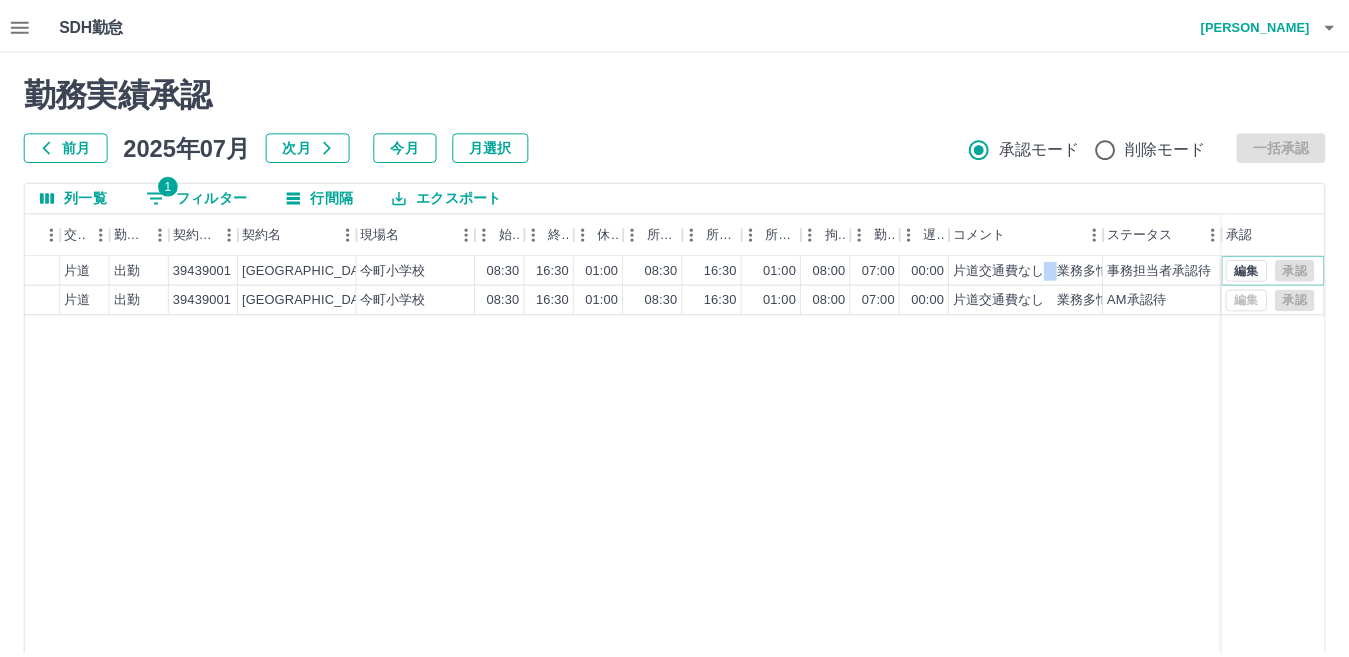 scroll, scrollTop: 0, scrollLeft: 430, axis: horizontal 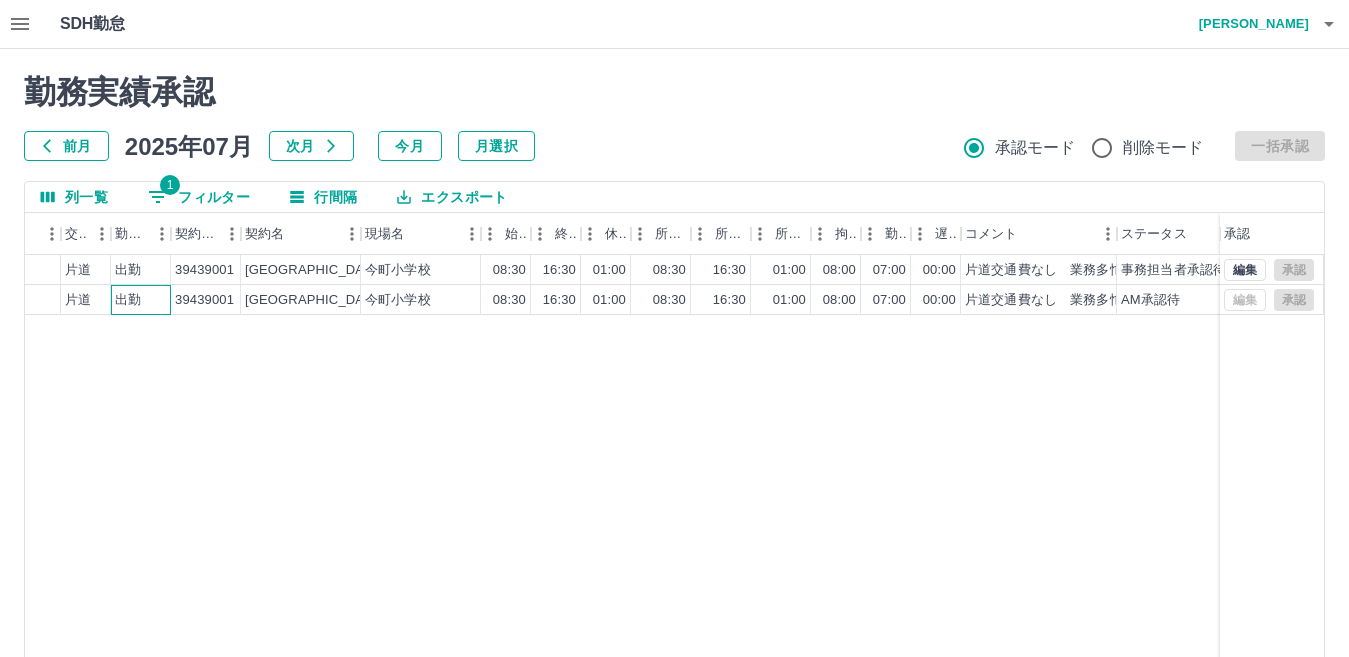 click on "出勤" at bounding box center (141, 300) 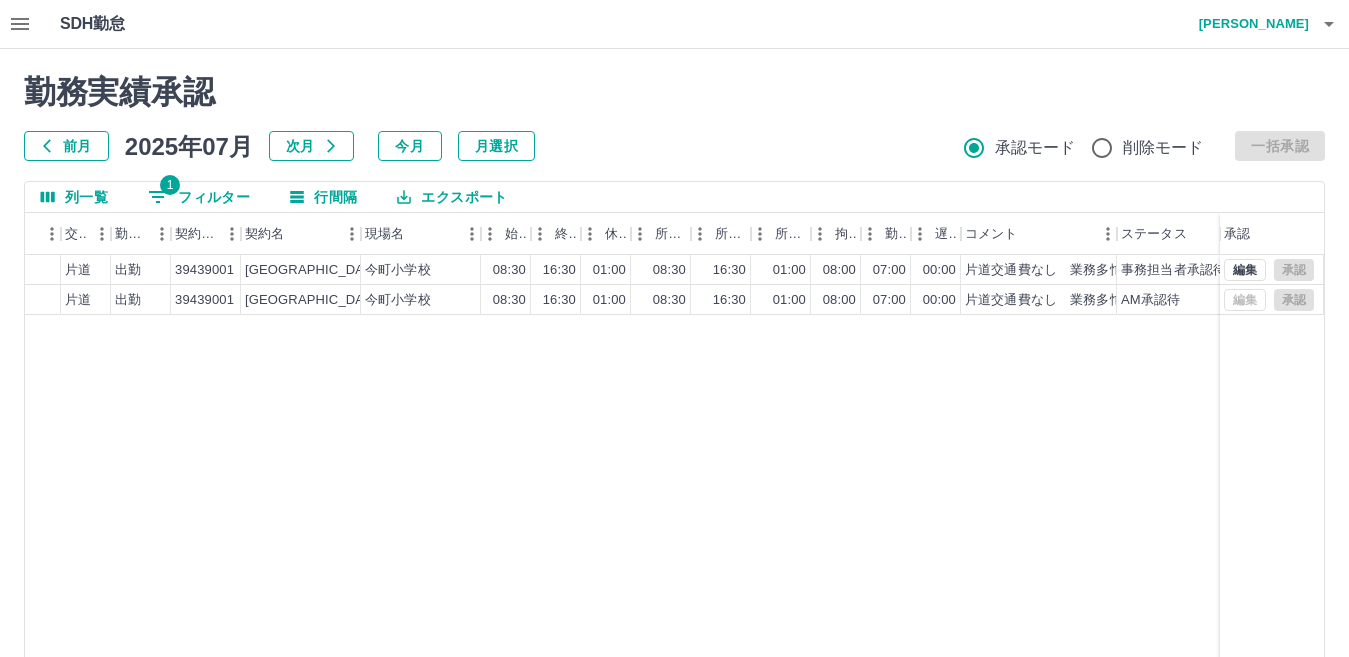 click 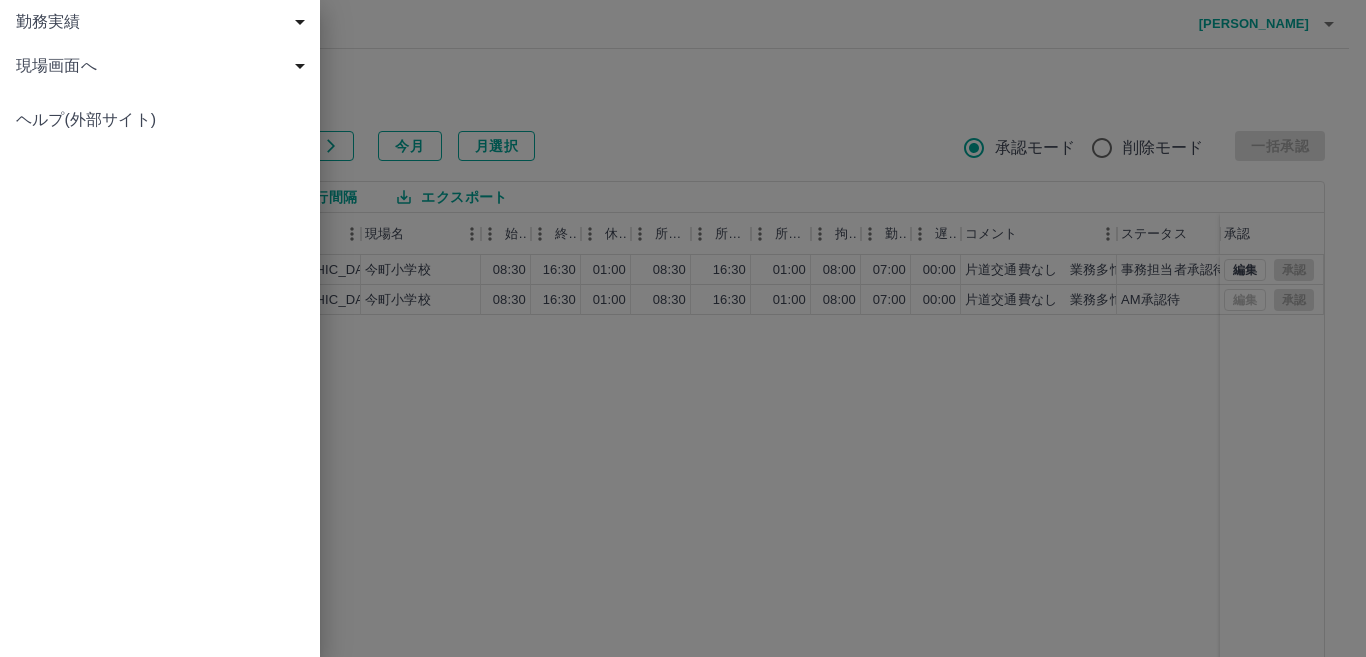 click on "現場画面へ" at bounding box center (164, 66) 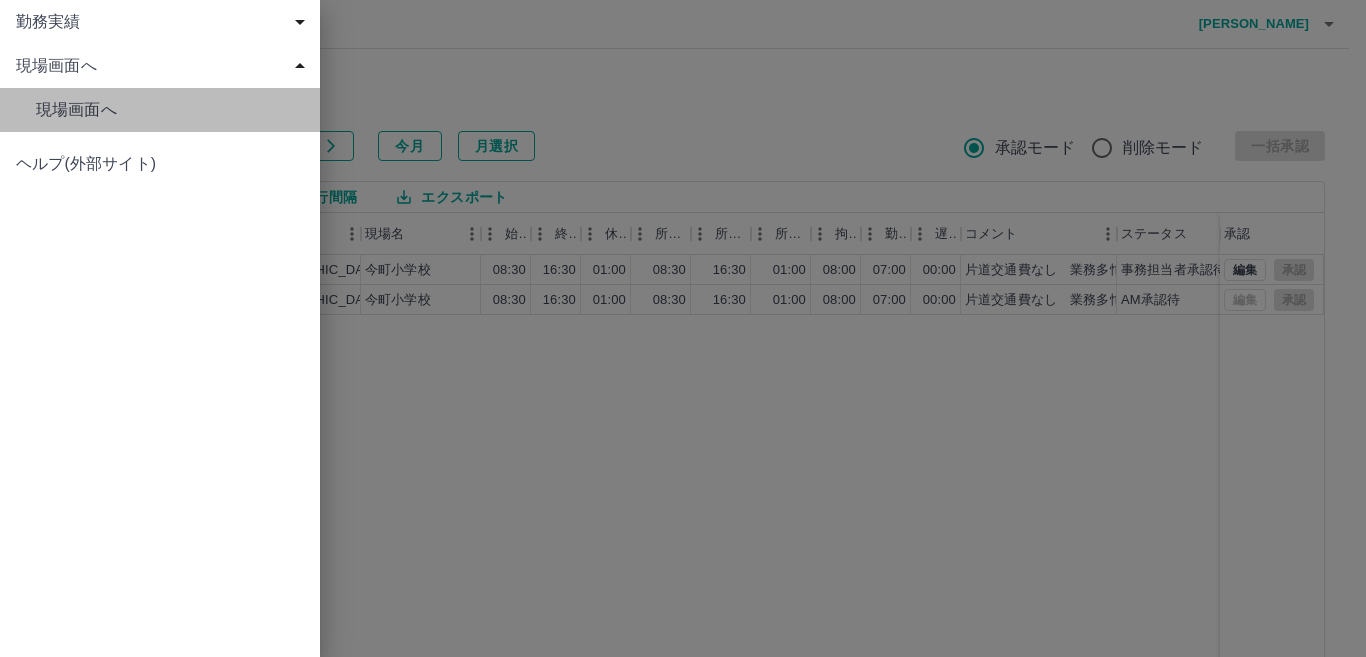 click on "現場画面へ" at bounding box center (170, 110) 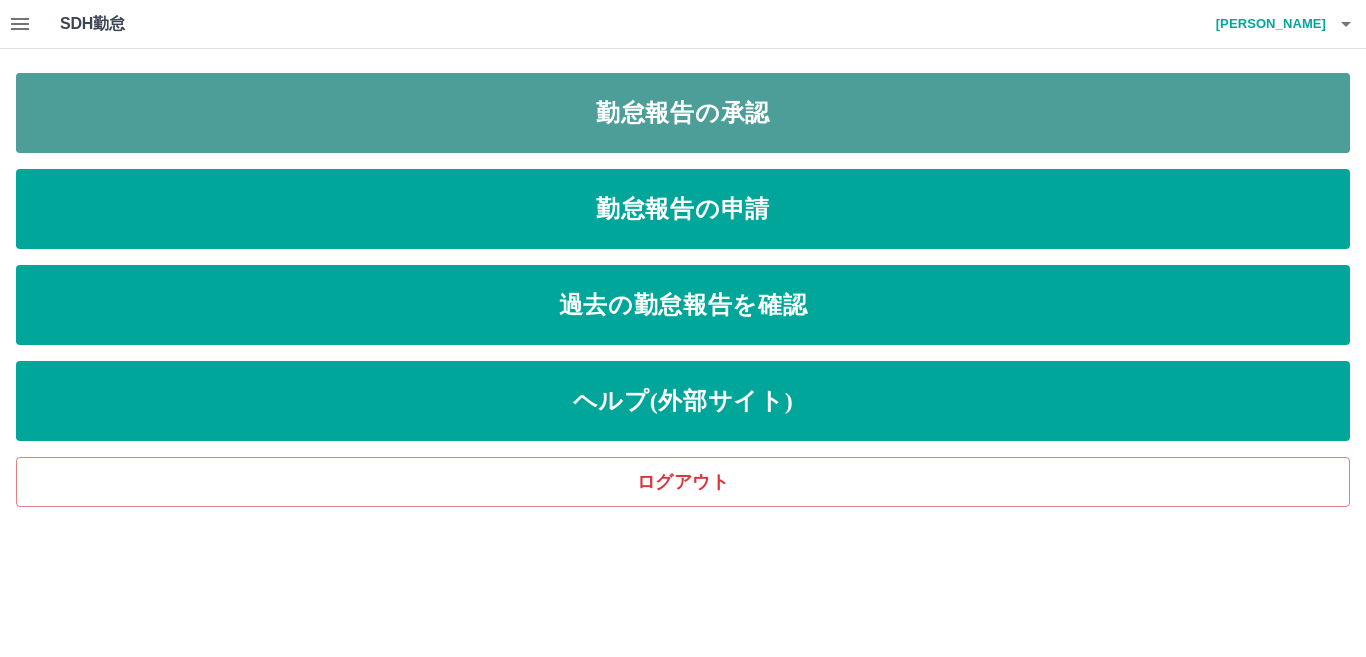 click on "勤怠報告の承認" at bounding box center [683, 113] 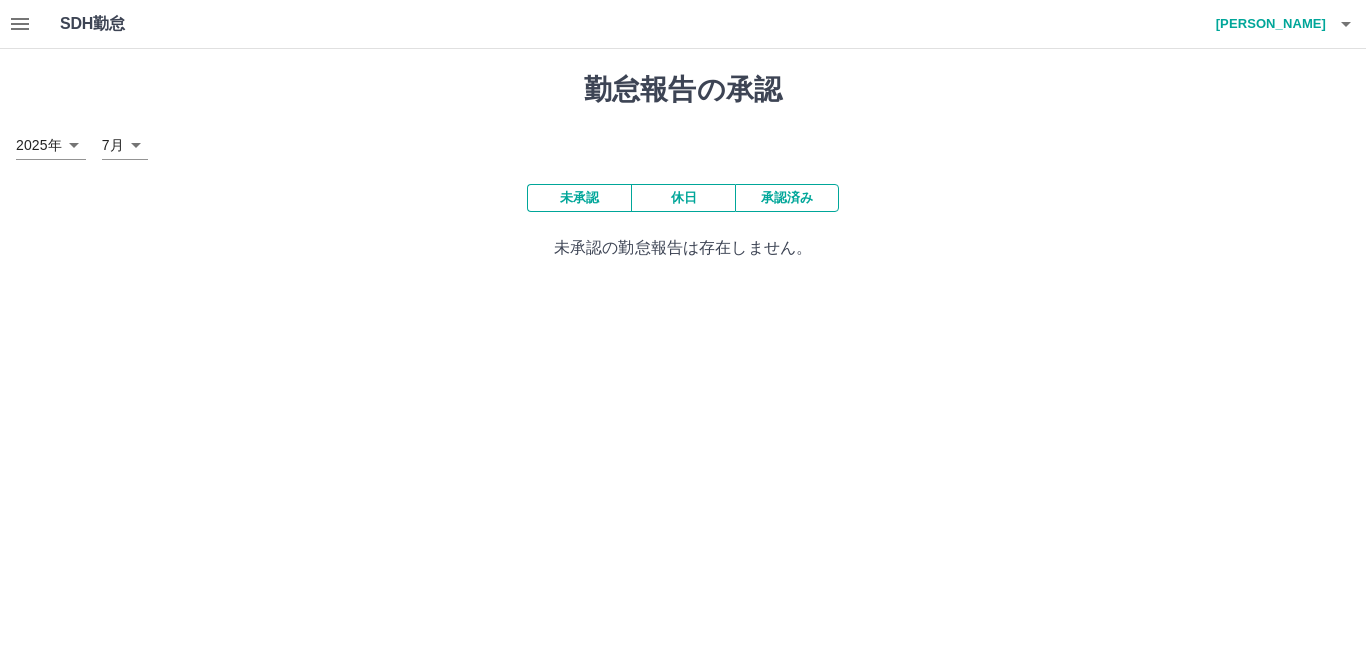 click on "未承認" at bounding box center (579, 198) 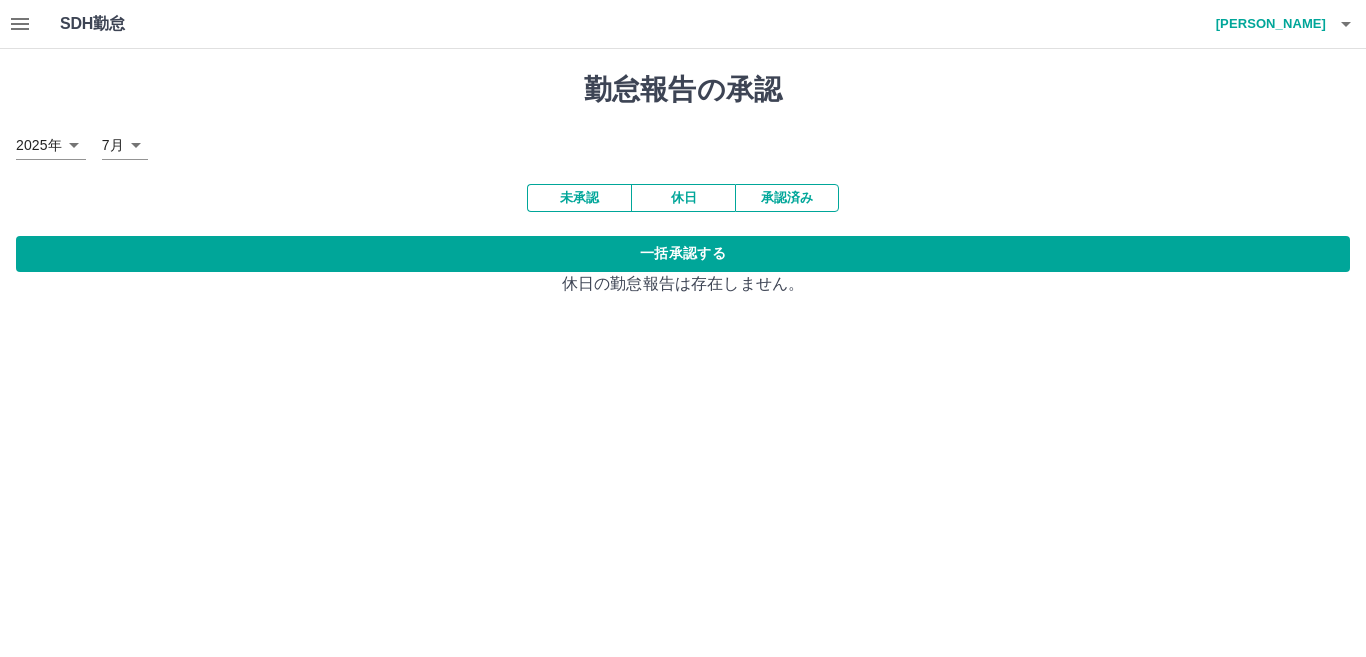 click on "承認済み" at bounding box center (787, 198) 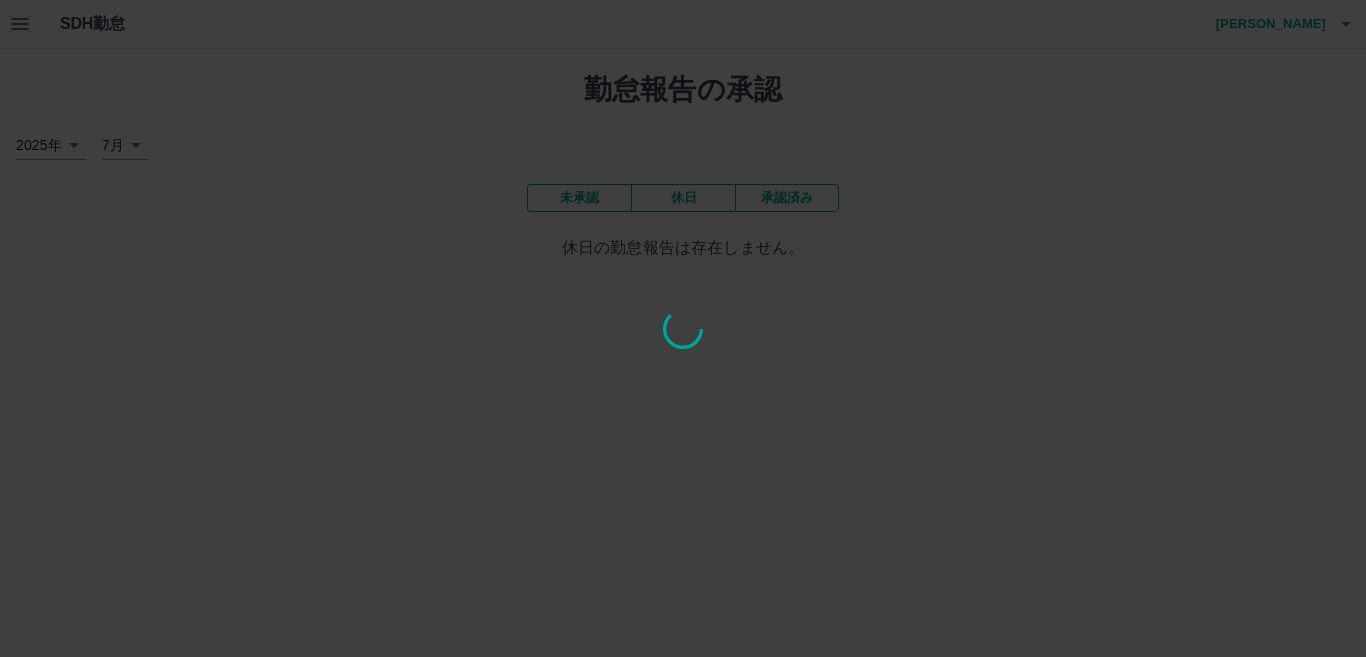 click at bounding box center [683, 328] 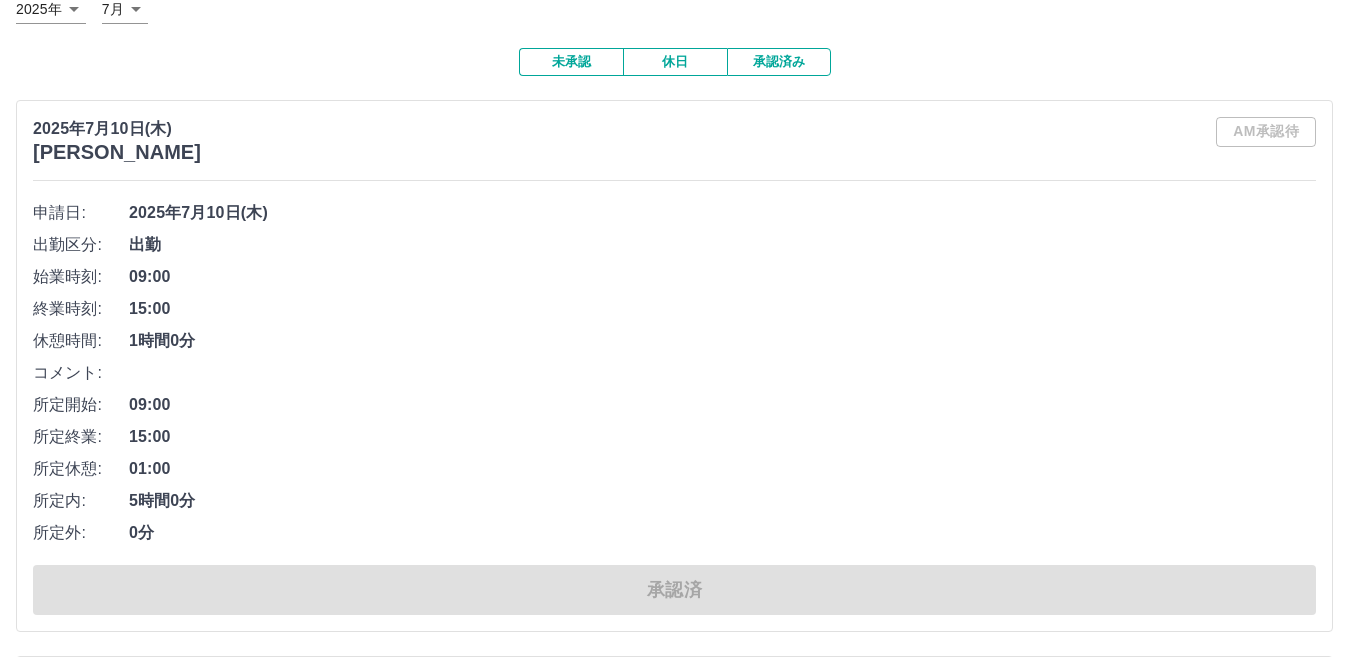 scroll, scrollTop: 0, scrollLeft: 0, axis: both 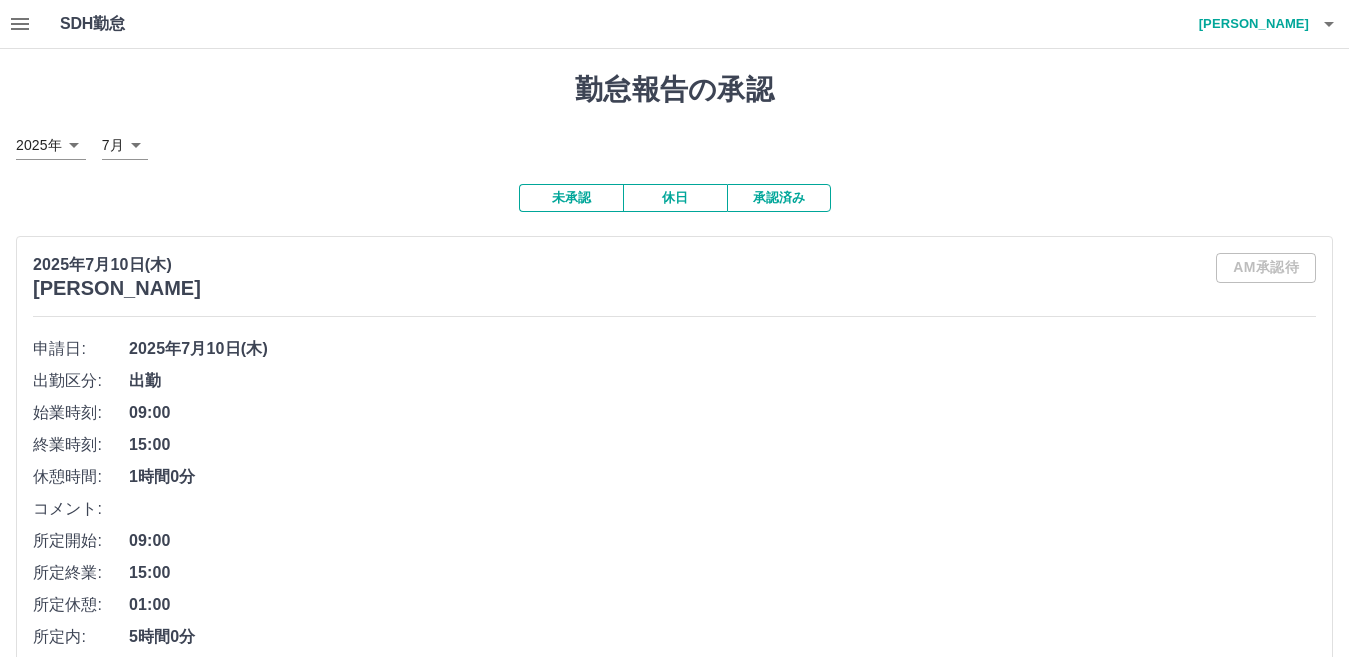 click on "休日" at bounding box center [675, 198] 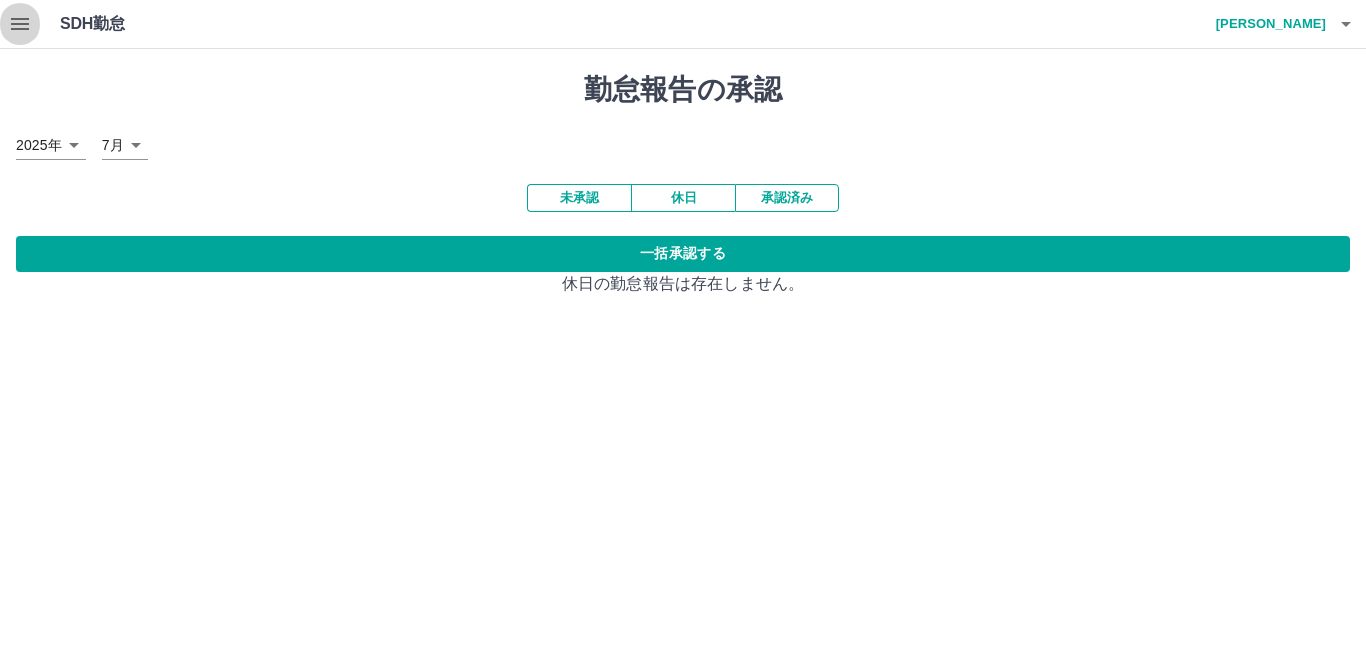 click 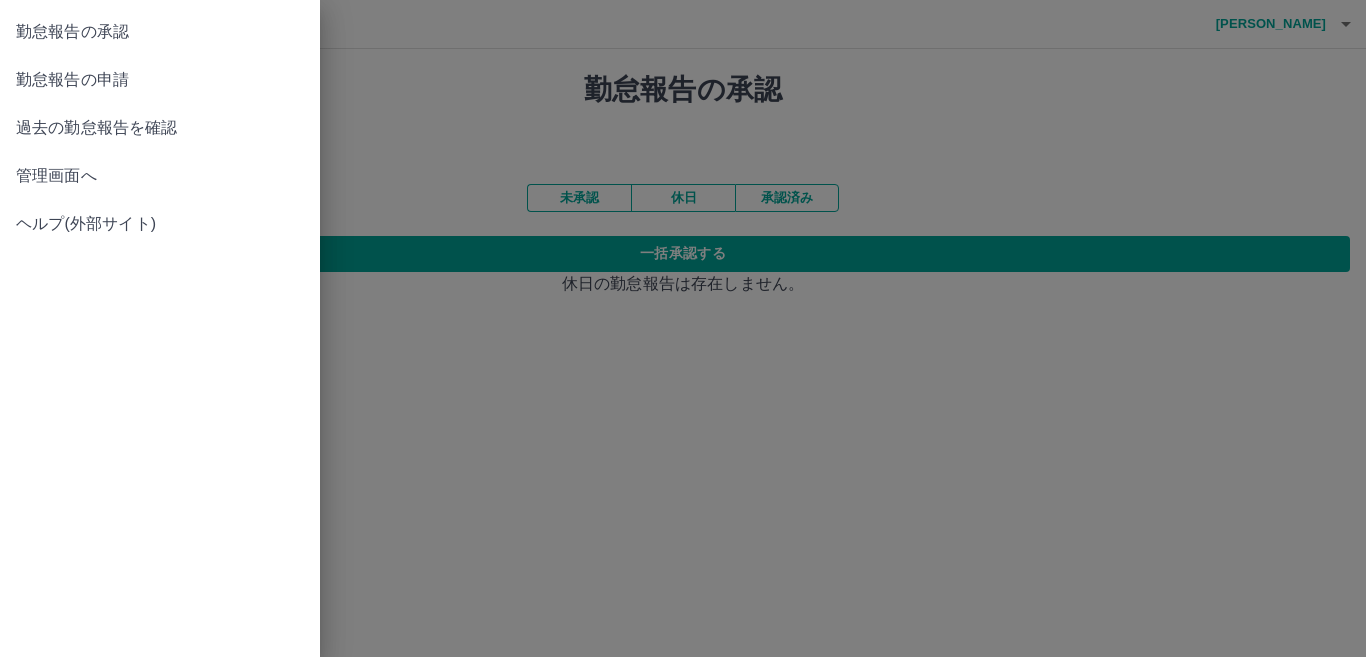 click on "管理画面へ" at bounding box center (160, 176) 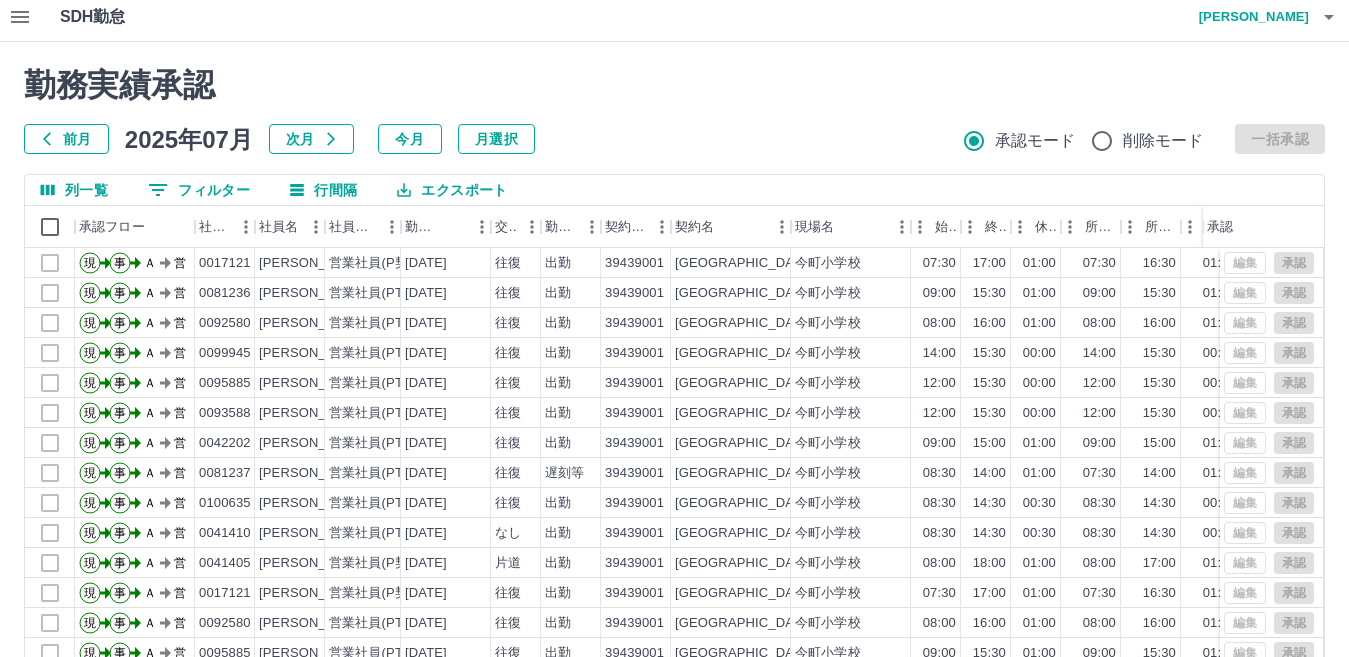 scroll, scrollTop: 0, scrollLeft: 0, axis: both 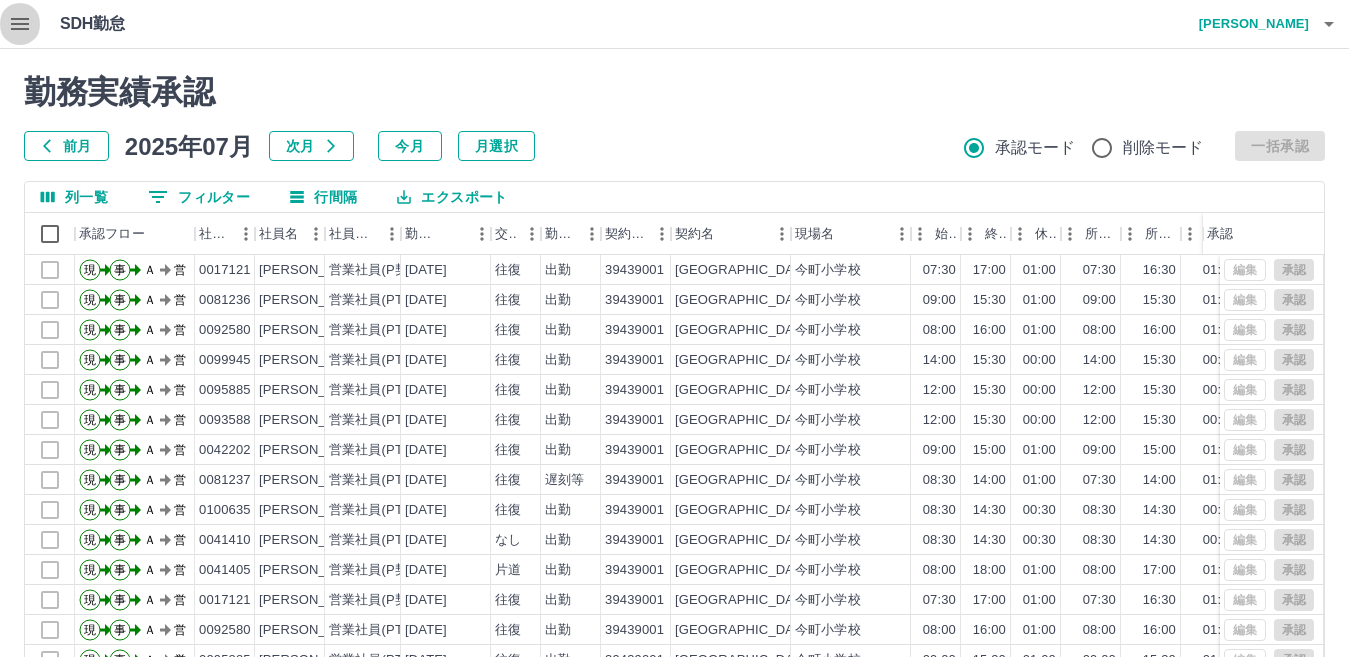 click 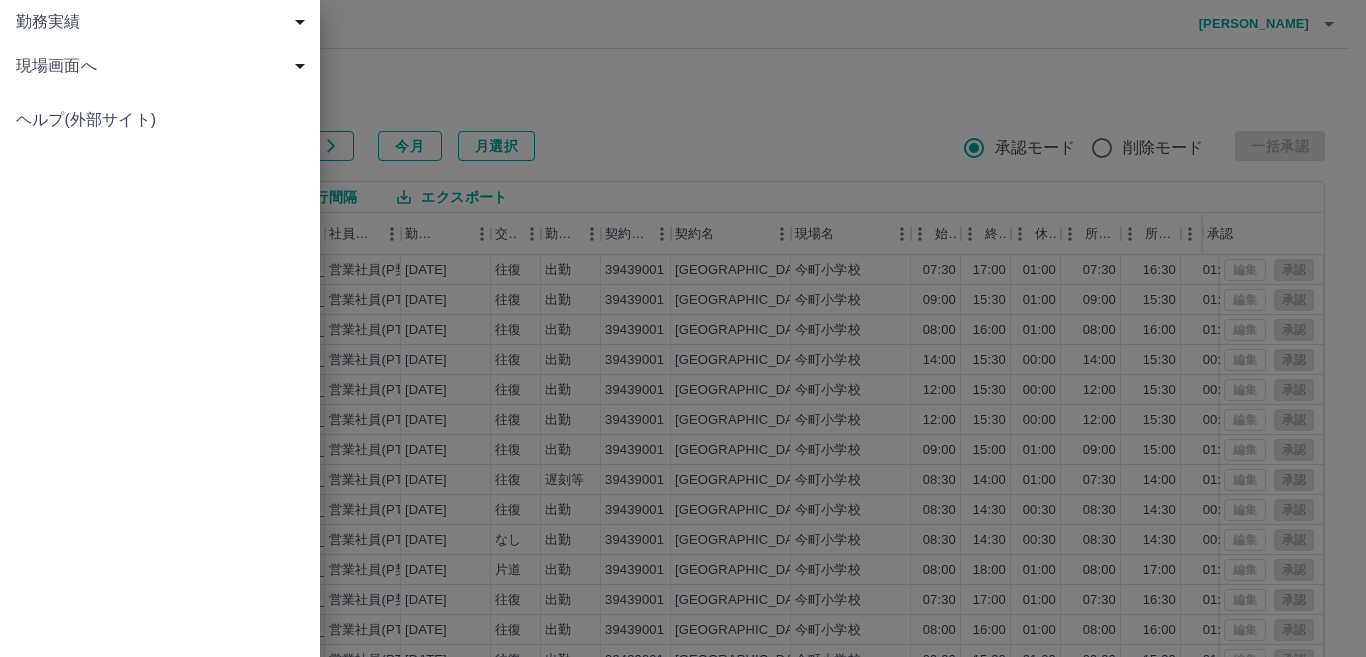 click at bounding box center (683, 328) 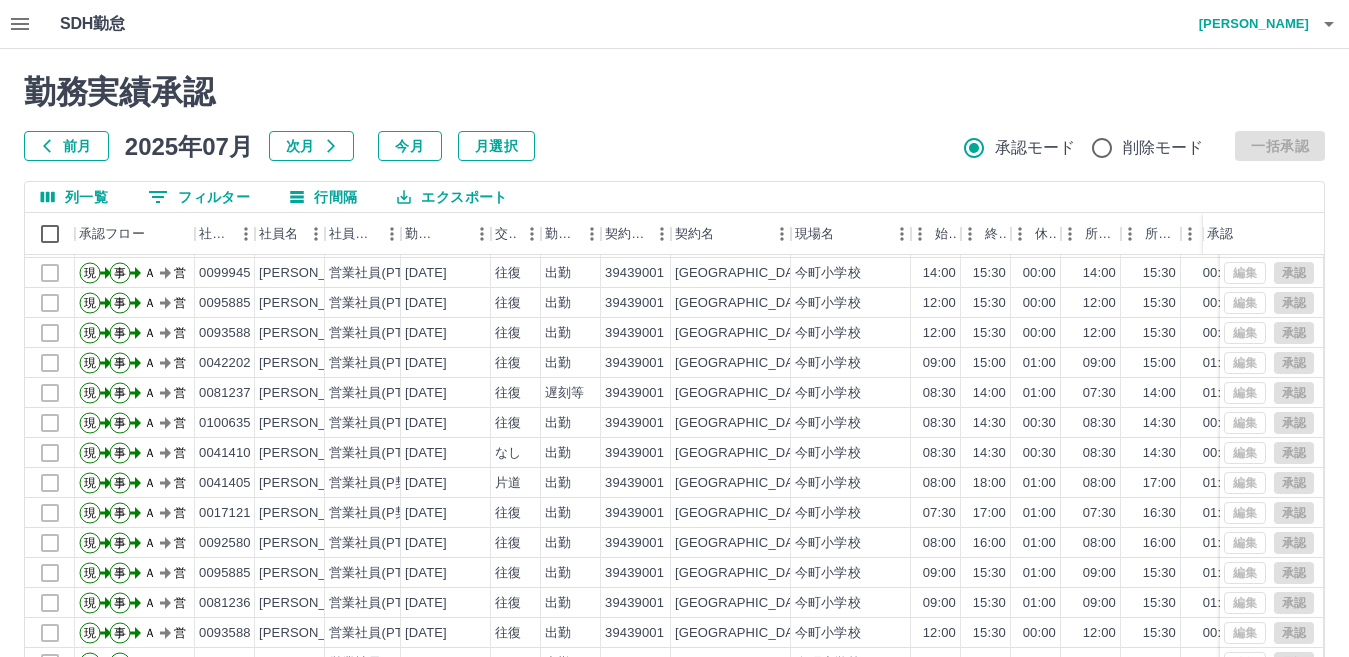 scroll, scrollTop: 104, scrollLeft: 0, axis: vertical 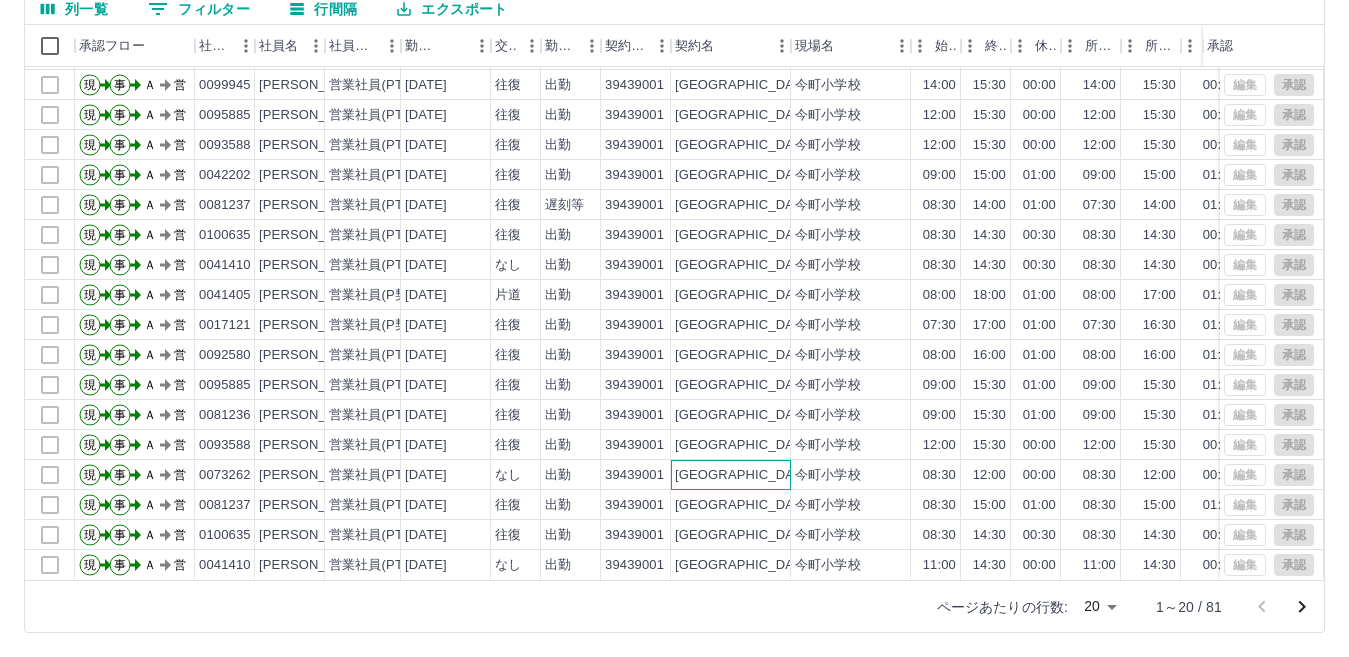 click on "[GEOGRAPHIC_DATA]" at bounding box center [731, 475] 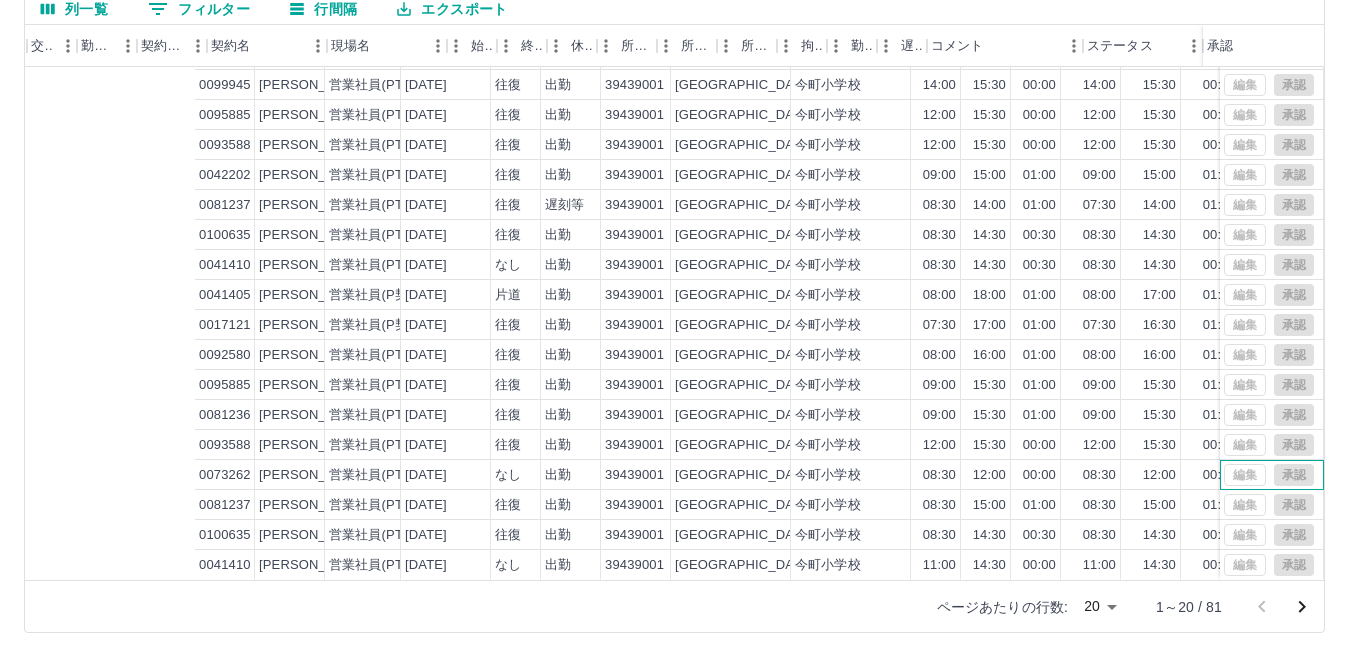 scroll, scrollTop: 104, scrollLeft: 464, axis: both 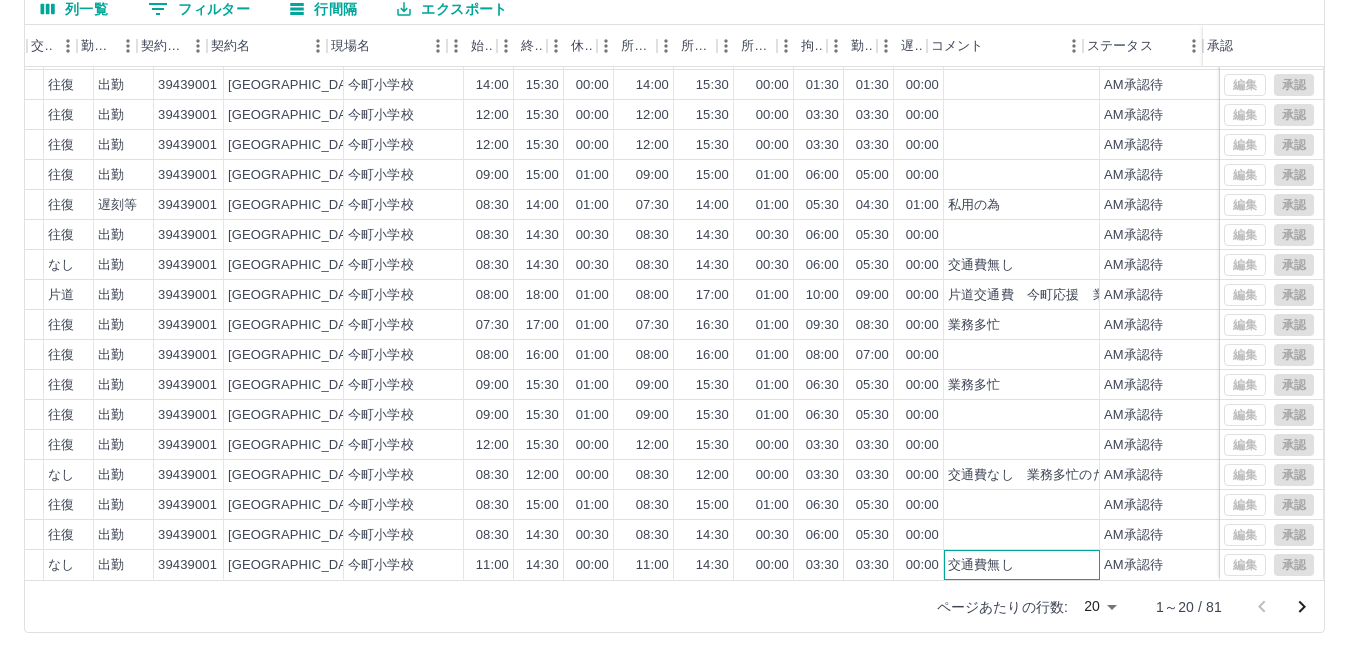 click on "交通費無し" at bounding box center (981, 565) 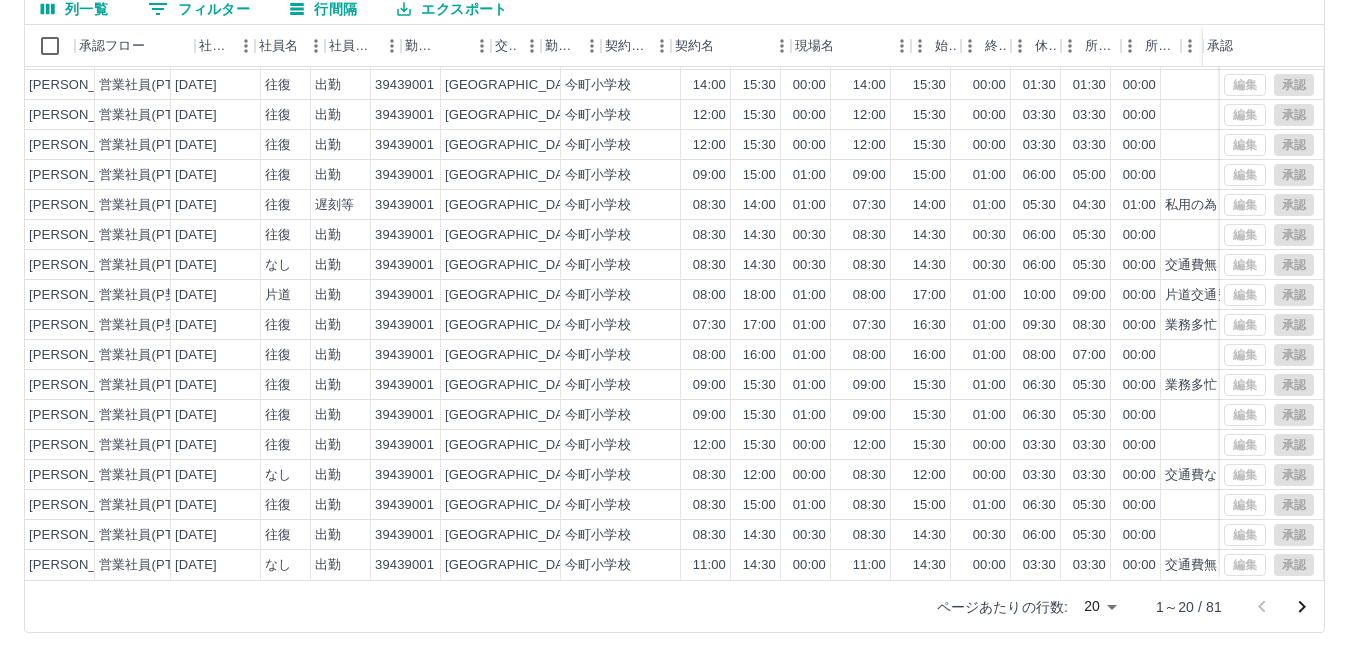 scroll, scrollTop: 104, scrollLeft: 0, axis: vertical 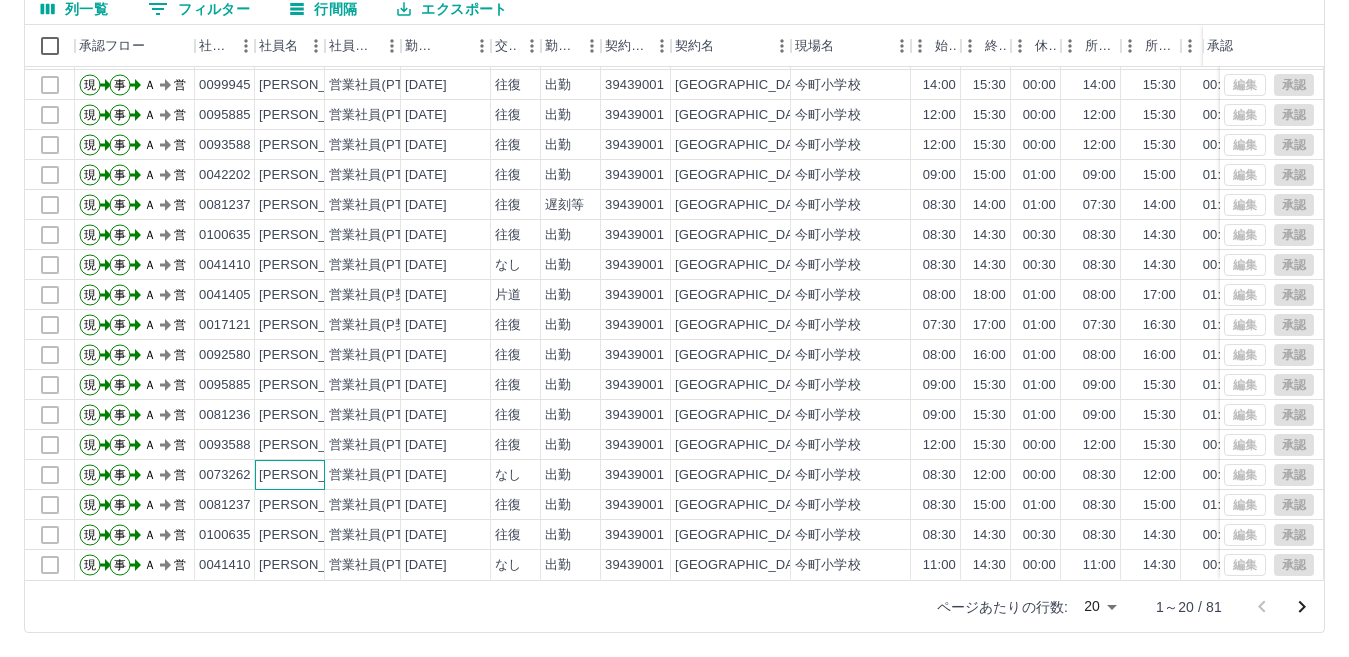 click on "白石　麻唯子" at bounding box center [313, 475] 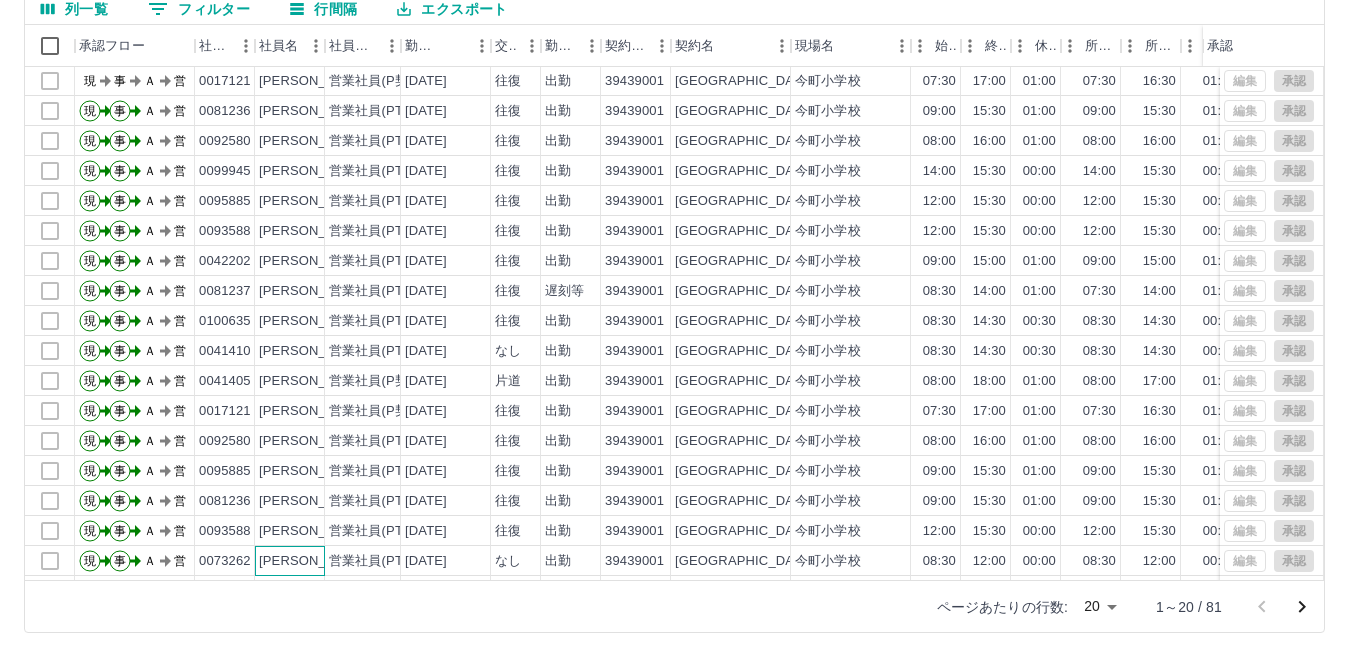 scroll, scrollTop: 0, scrollLeft: 0, axis: both 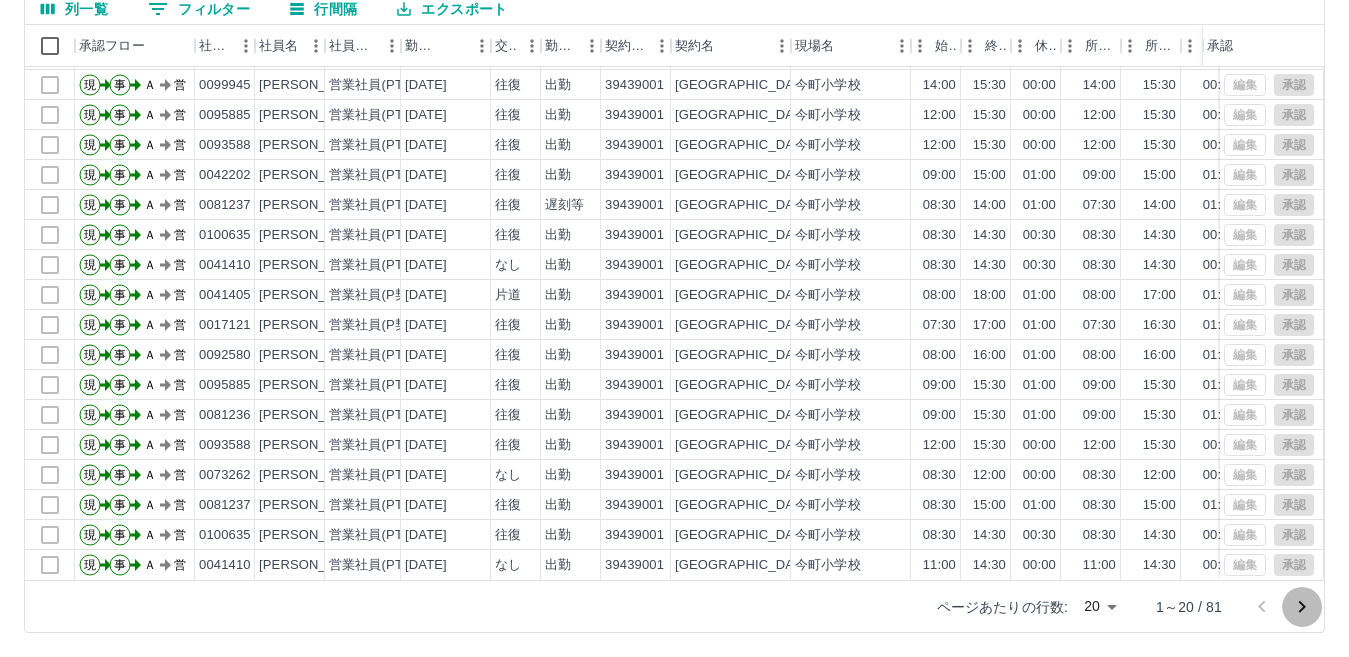 click 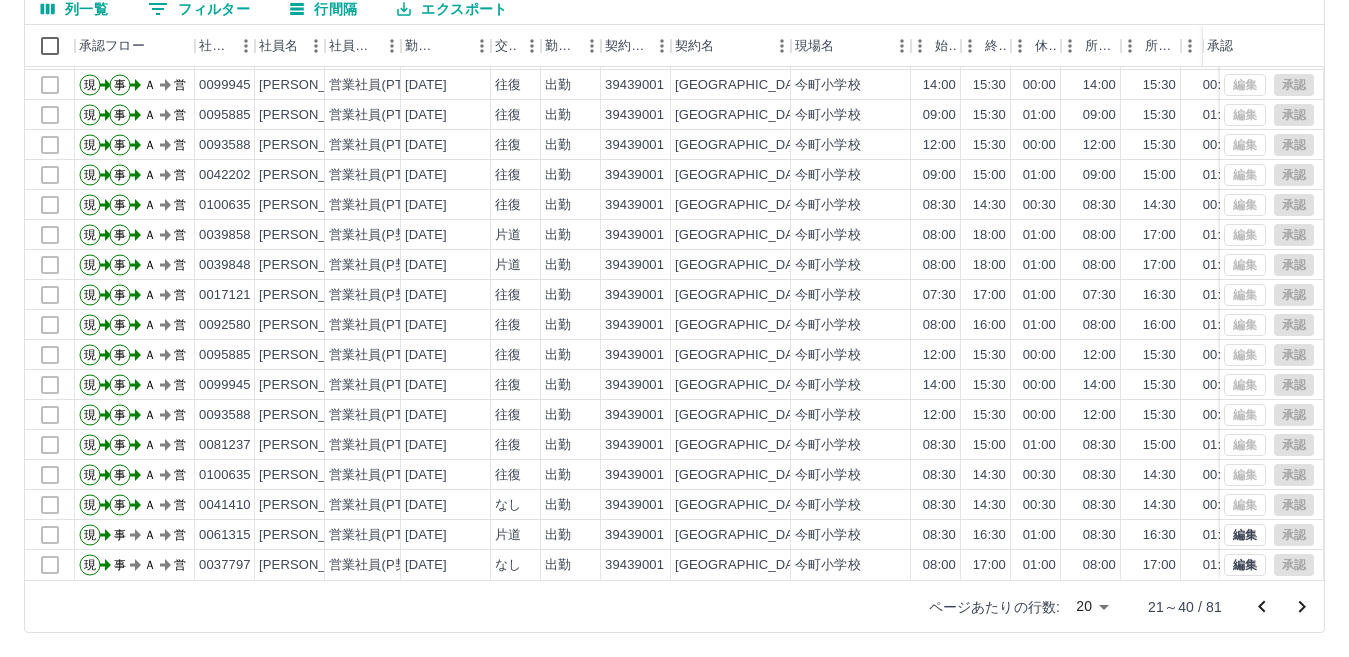 scroll, scrollTop: 104, scrollLeft: 0, axis: vertical 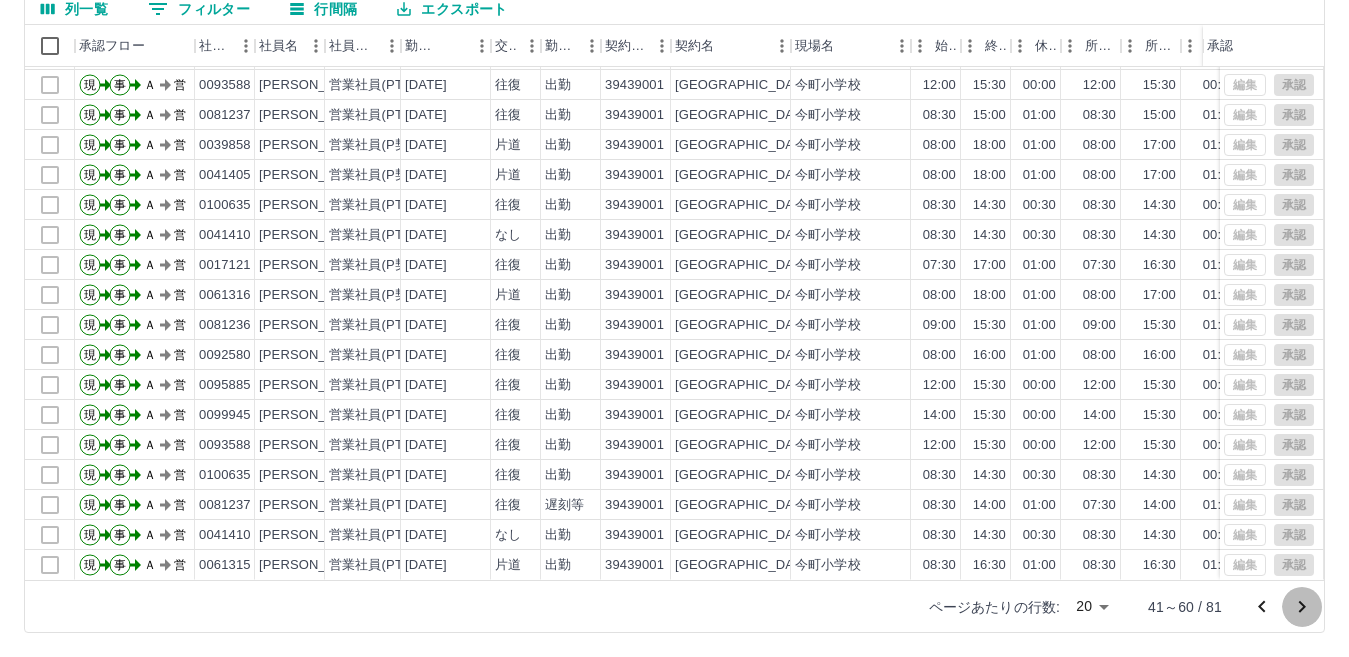 click 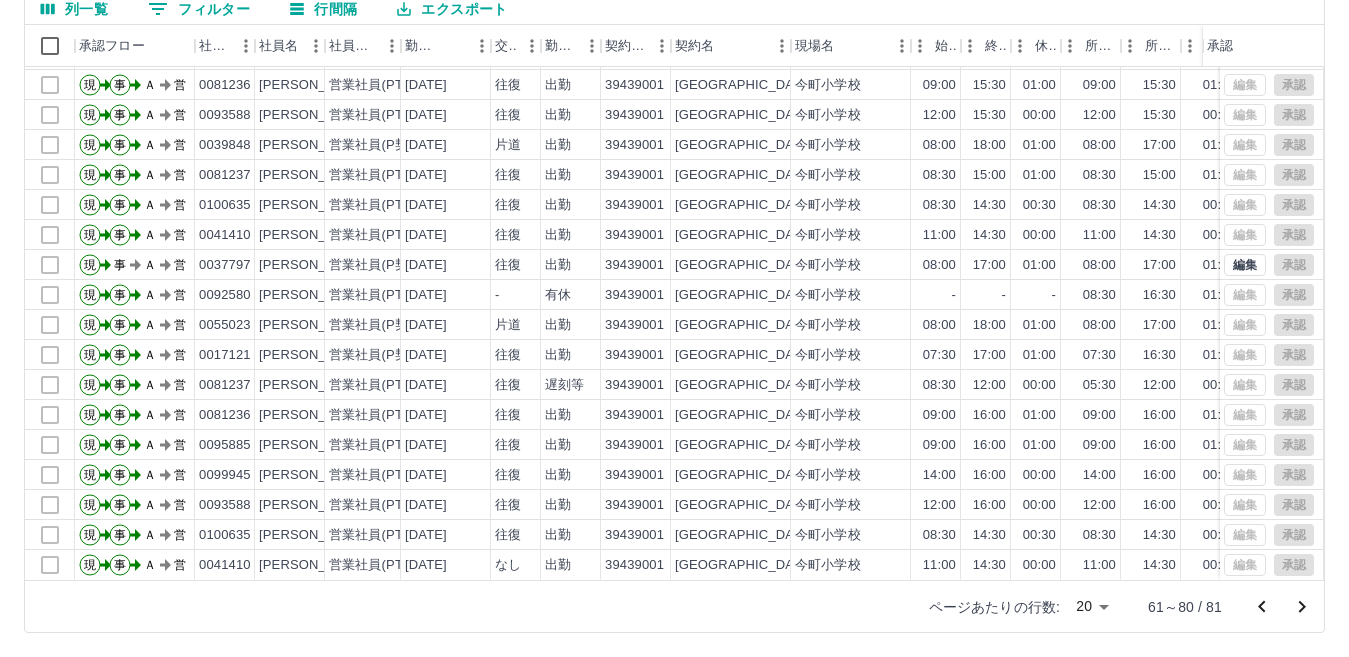 scroll, scrollTop: 104, scrollLeft: 0, axis: vertical 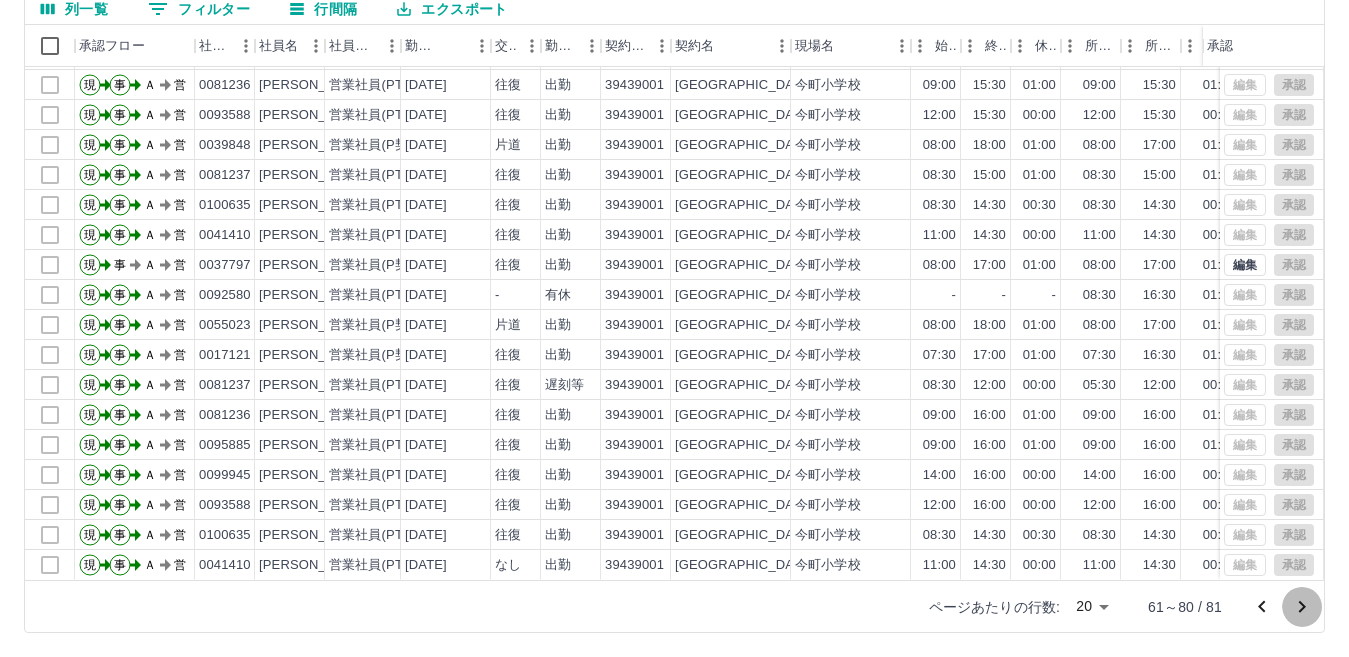 click 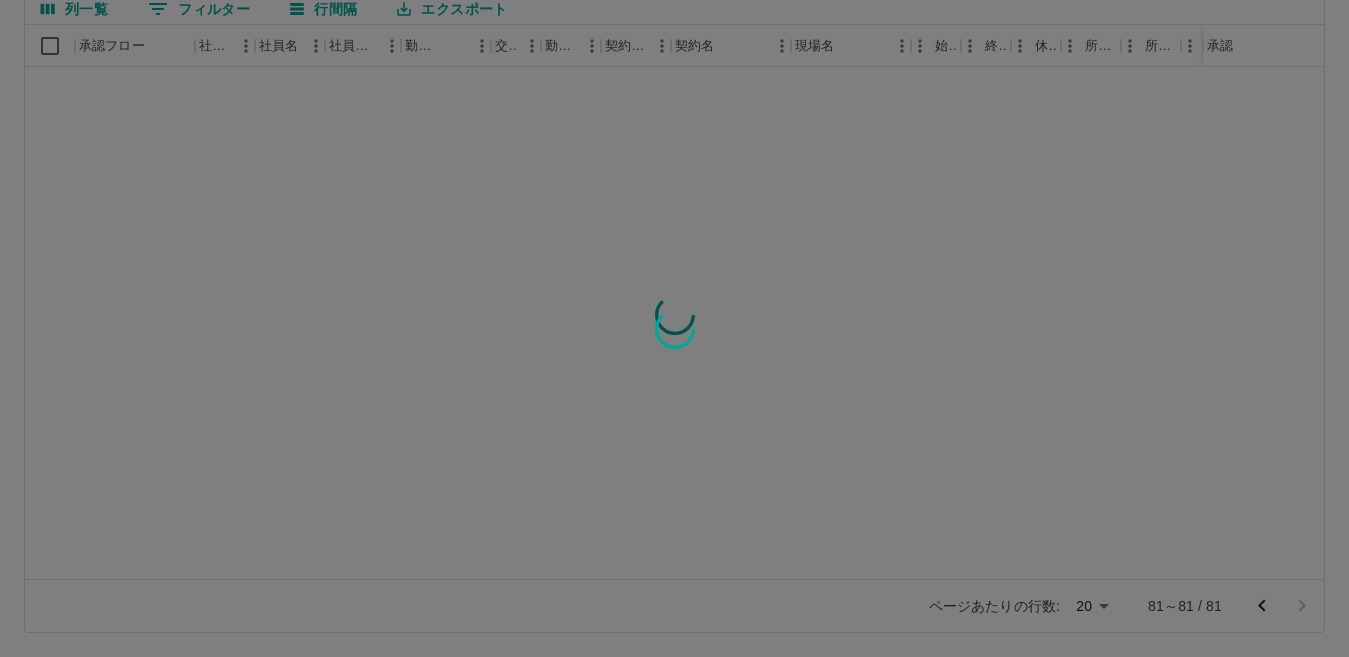 scroll, scrollTop: 0, scrollLeft: 0, axis: both 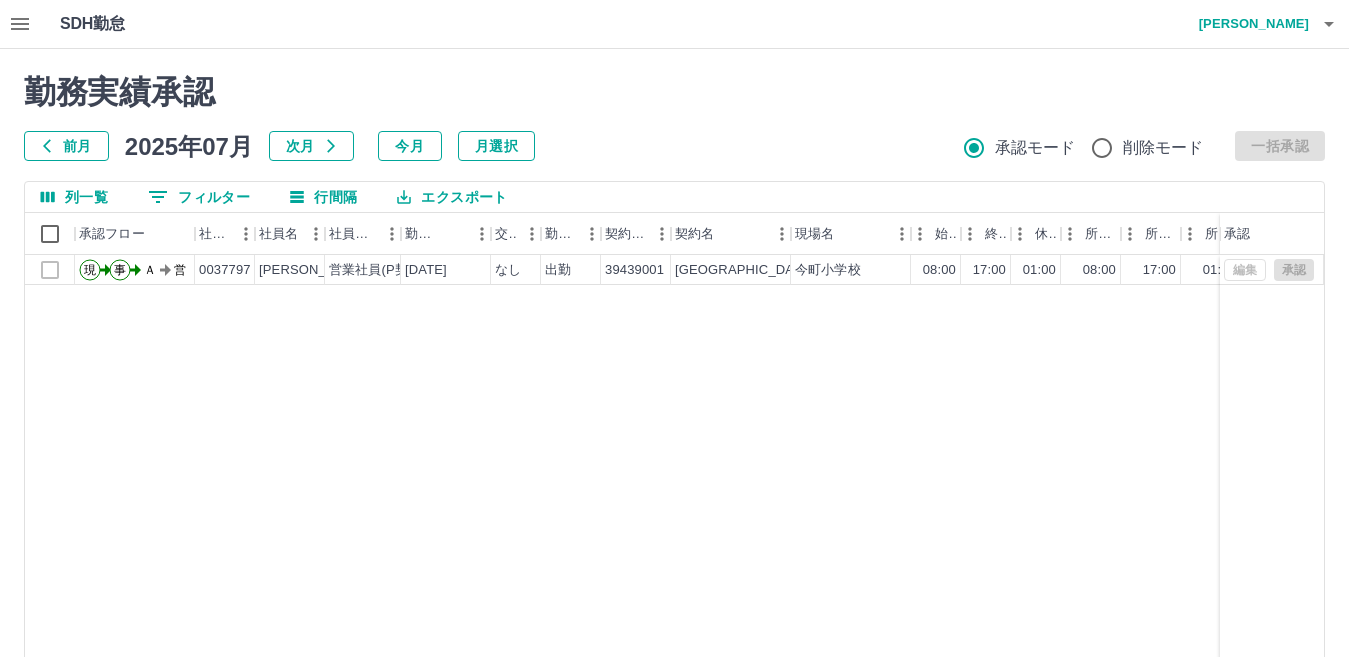 click on "北田　結" at bounding box center [1249, 24] 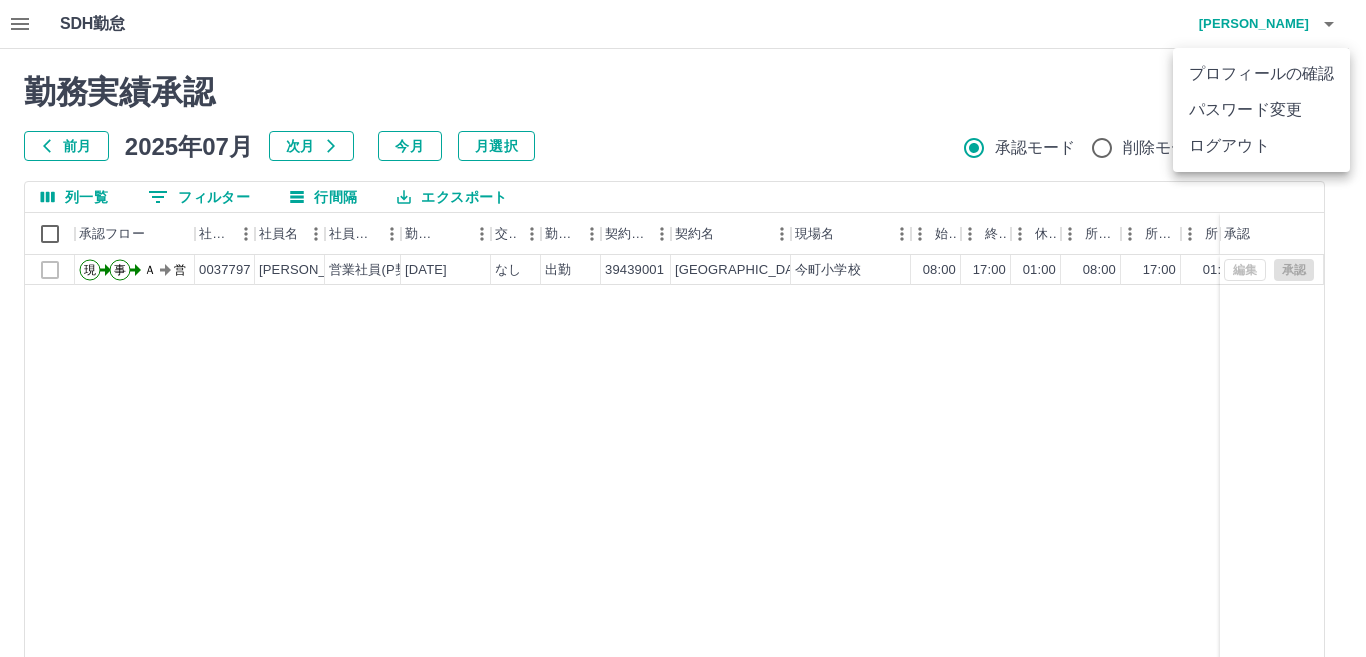 click on "ログアウト" at bounding box center (1261, 146) 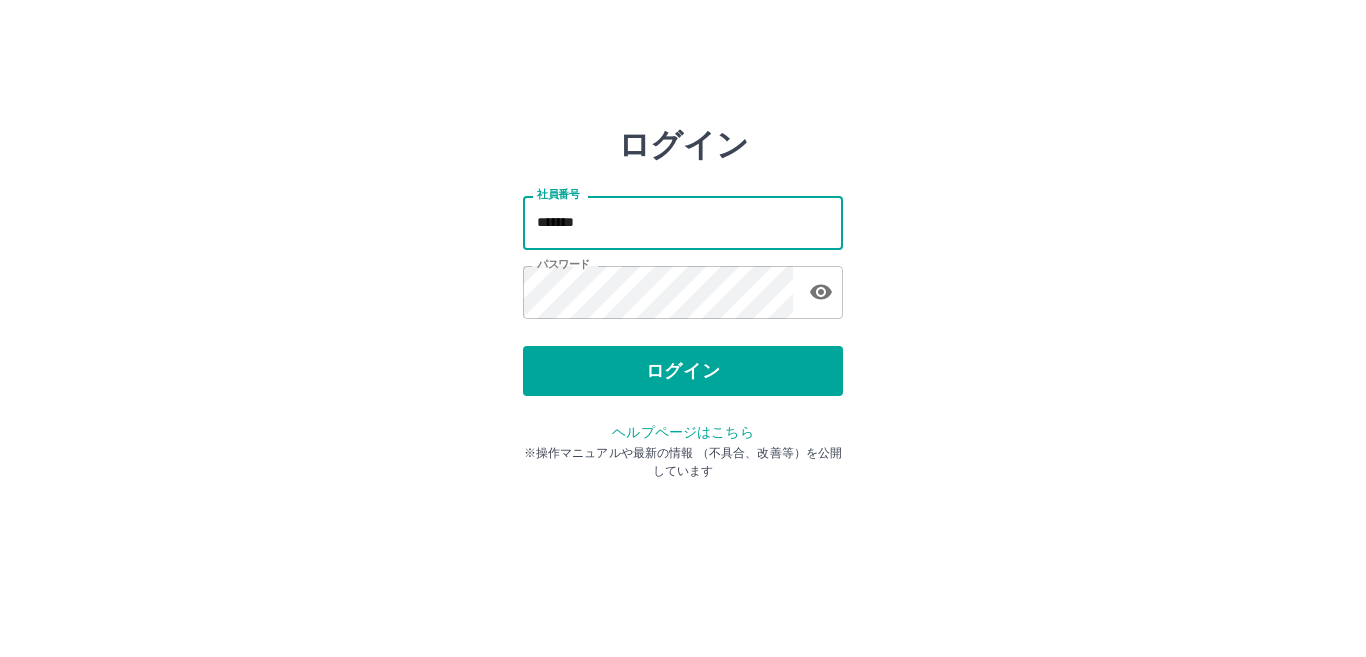 scroll, scrollTop: 0, scrollLeft: 0, axis: both 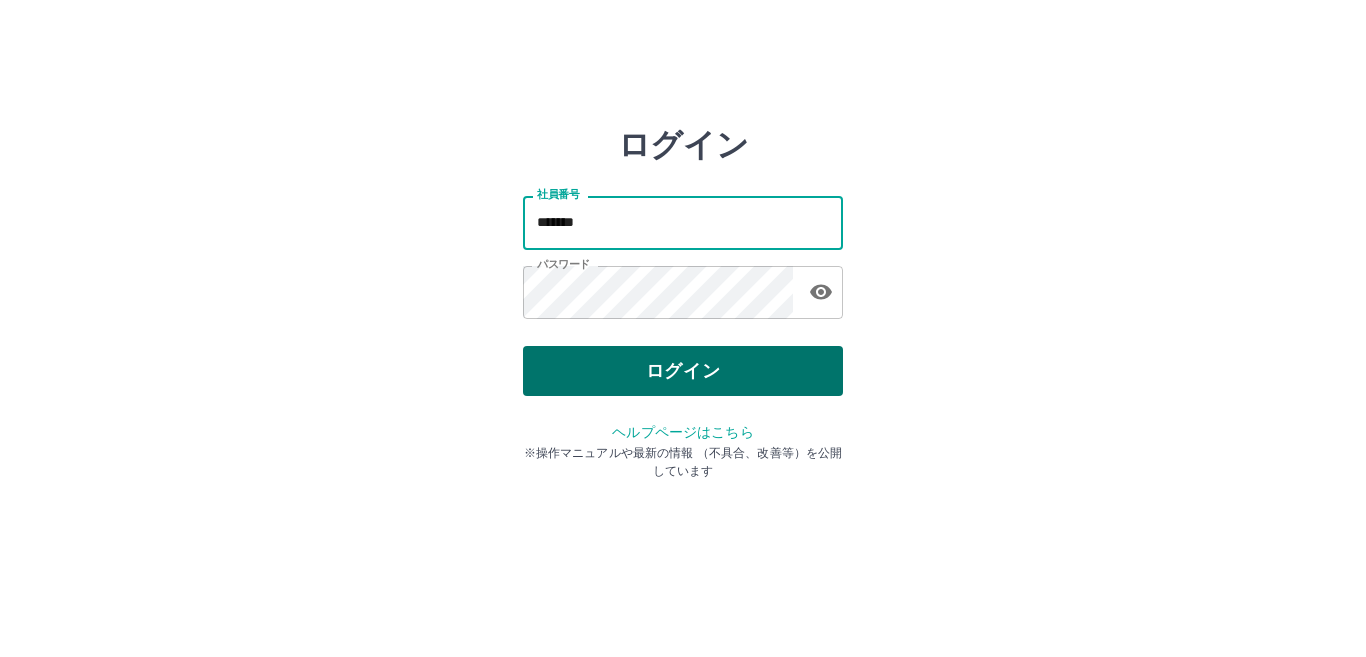type on "*******" 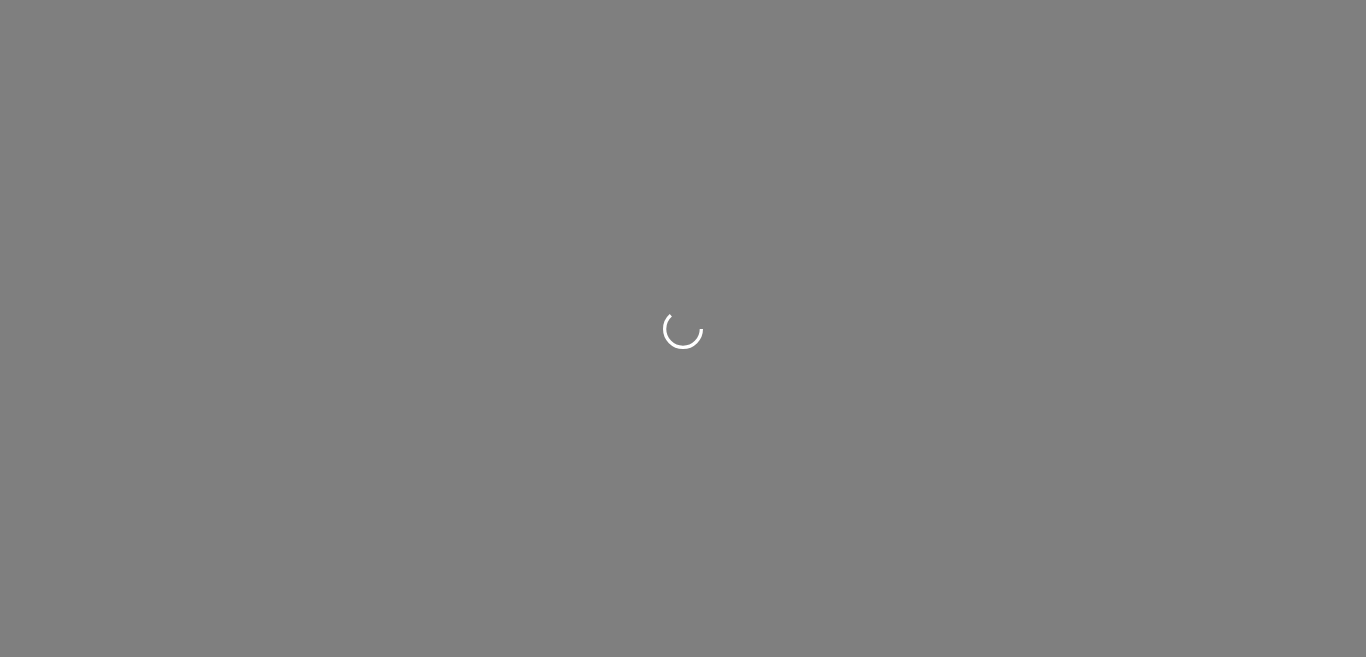 scroll, scrollTop: 0, scrollLeft: 0, axis: both 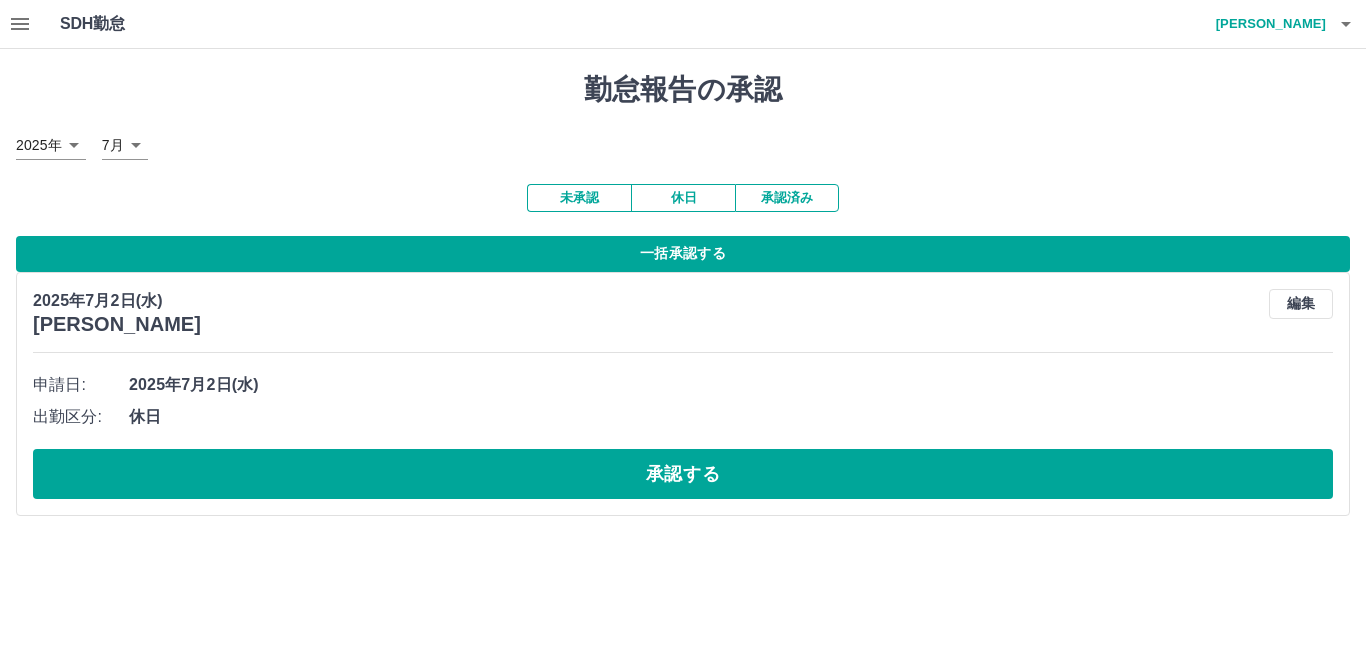 click on "2025年7月2日(水) 藪　美佐 編集" at bounding box center (683, 312) 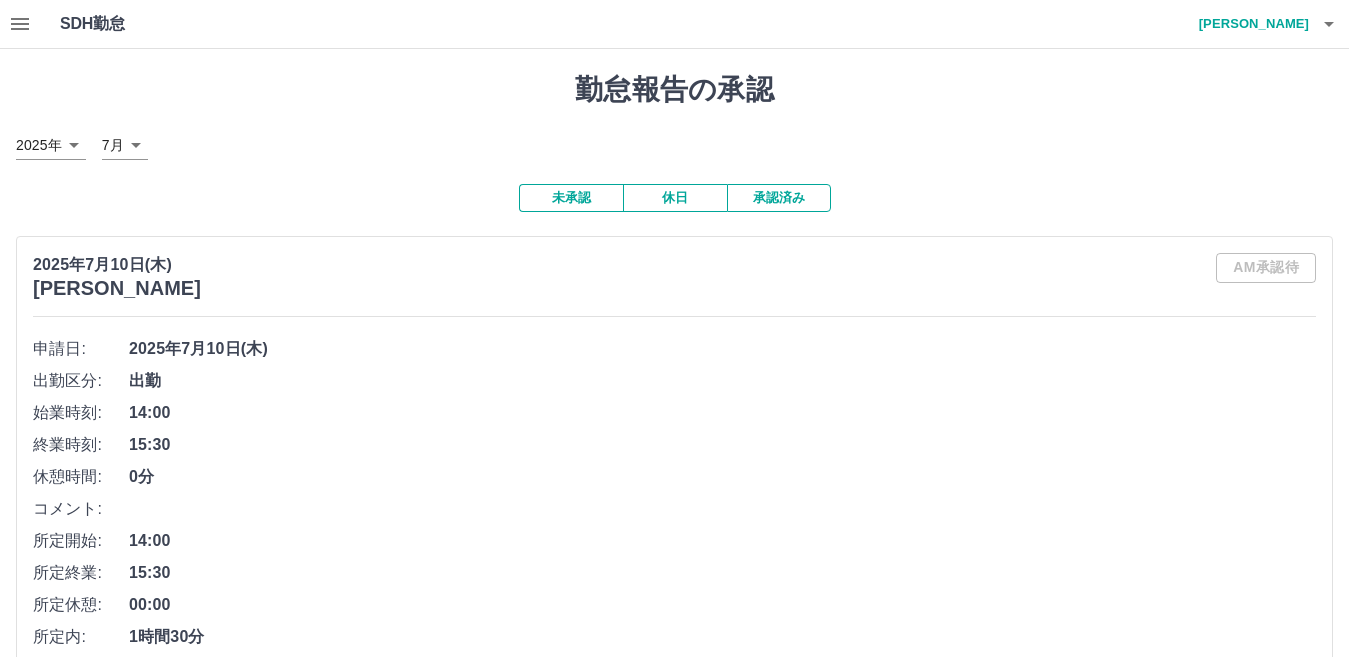 click 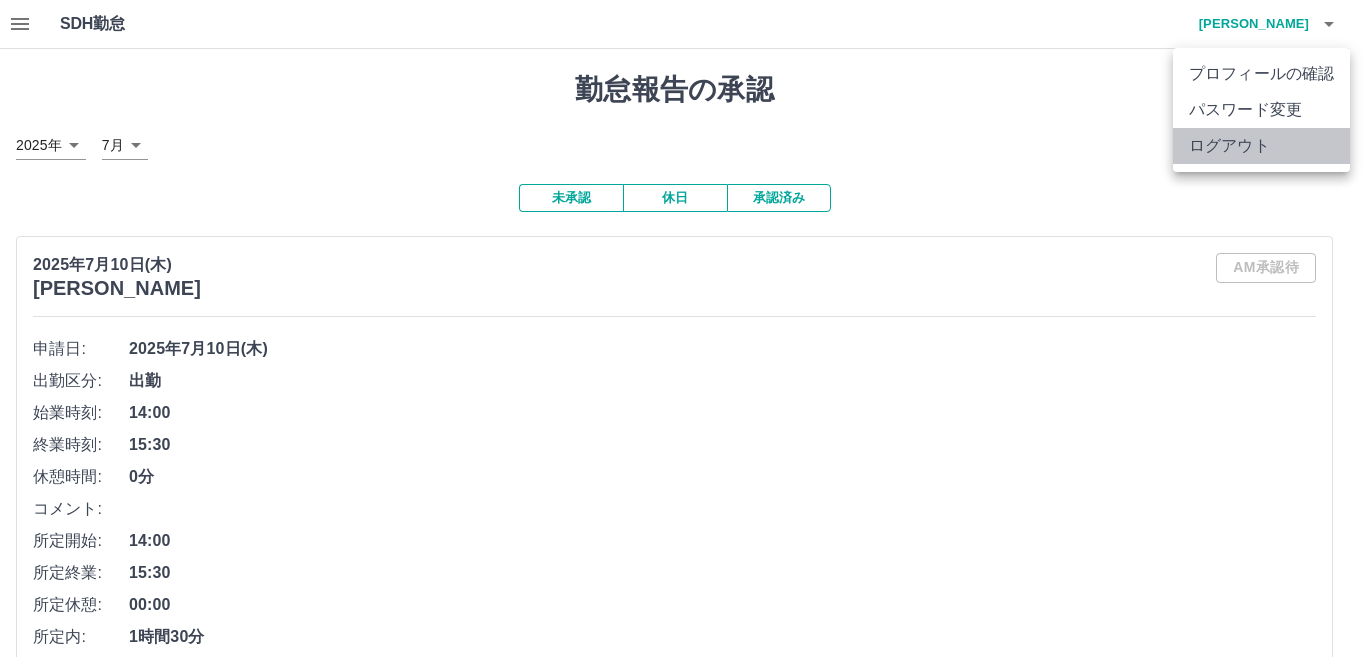 click on "ログアウト" at bounding box center [1261, 146] 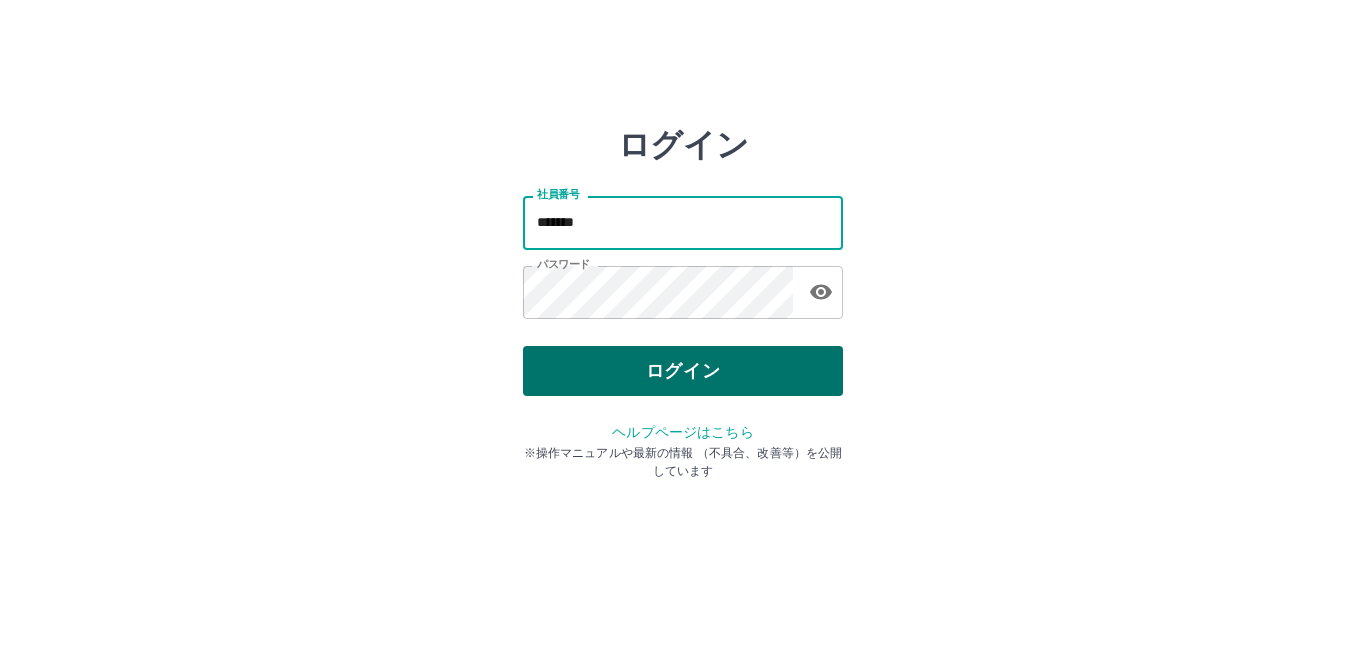 scroll, scrollTop: 0, scrollLeft: 0, axis: both 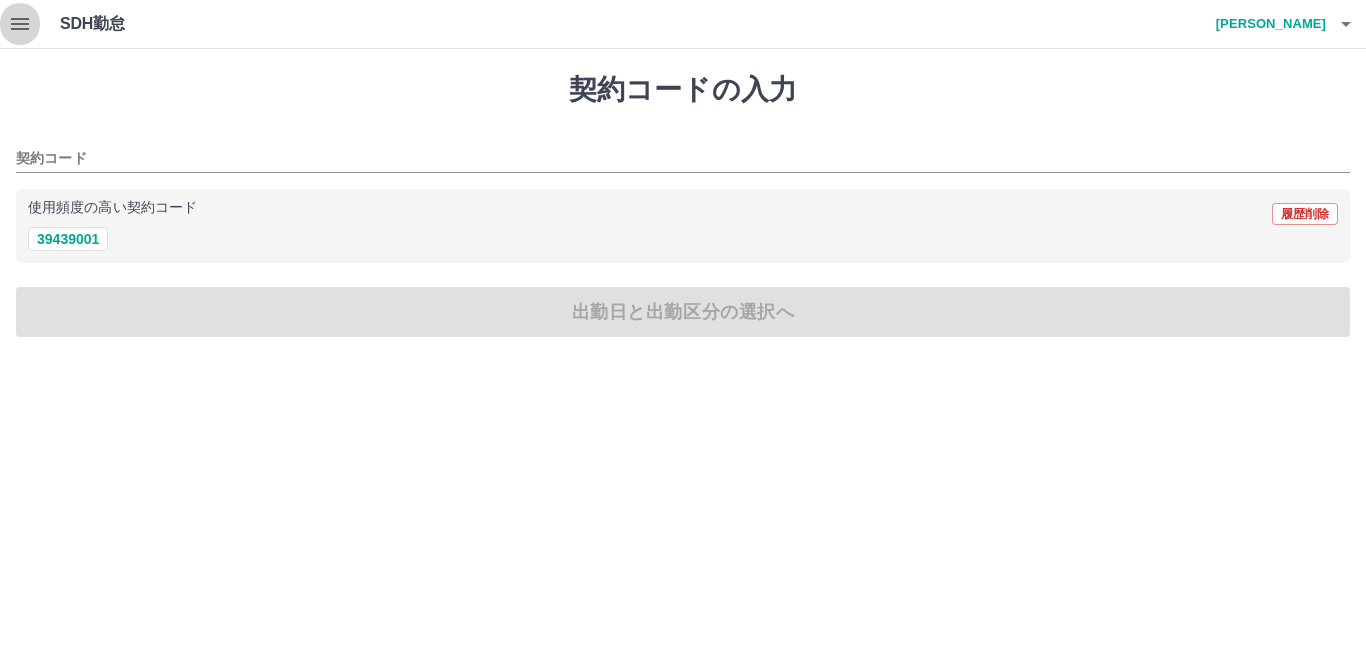 click 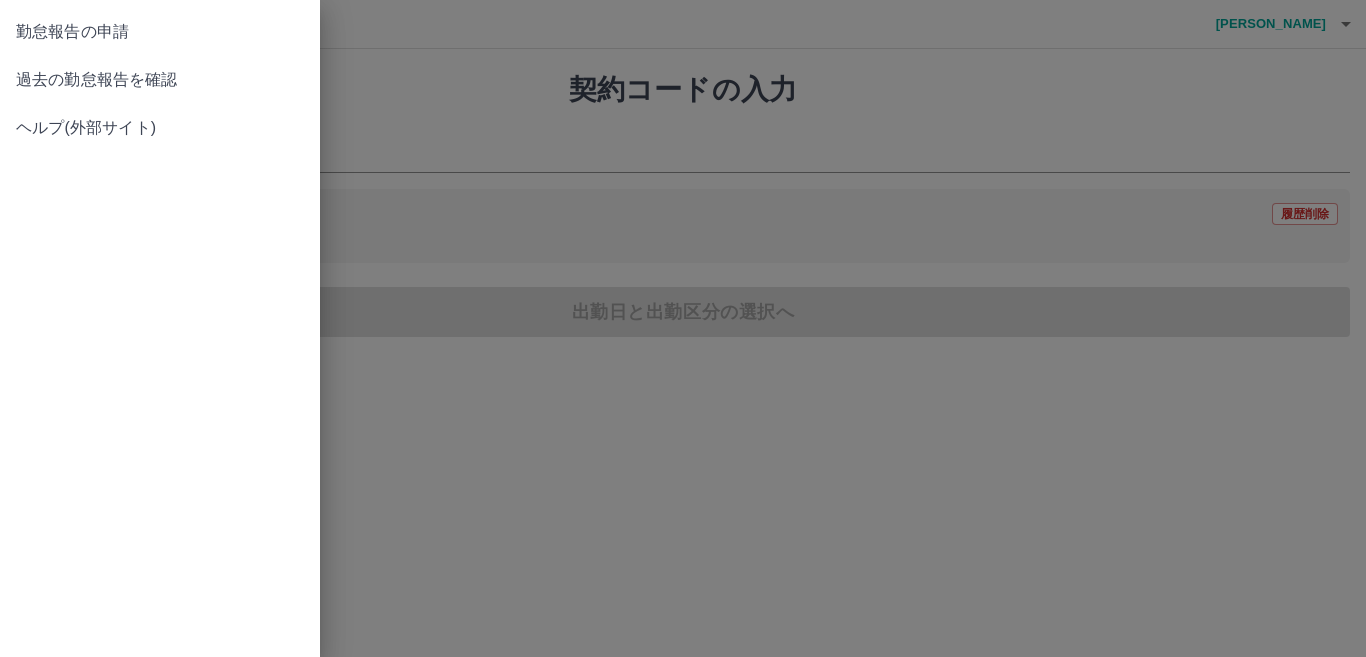 click at bounding box center [683, 328] 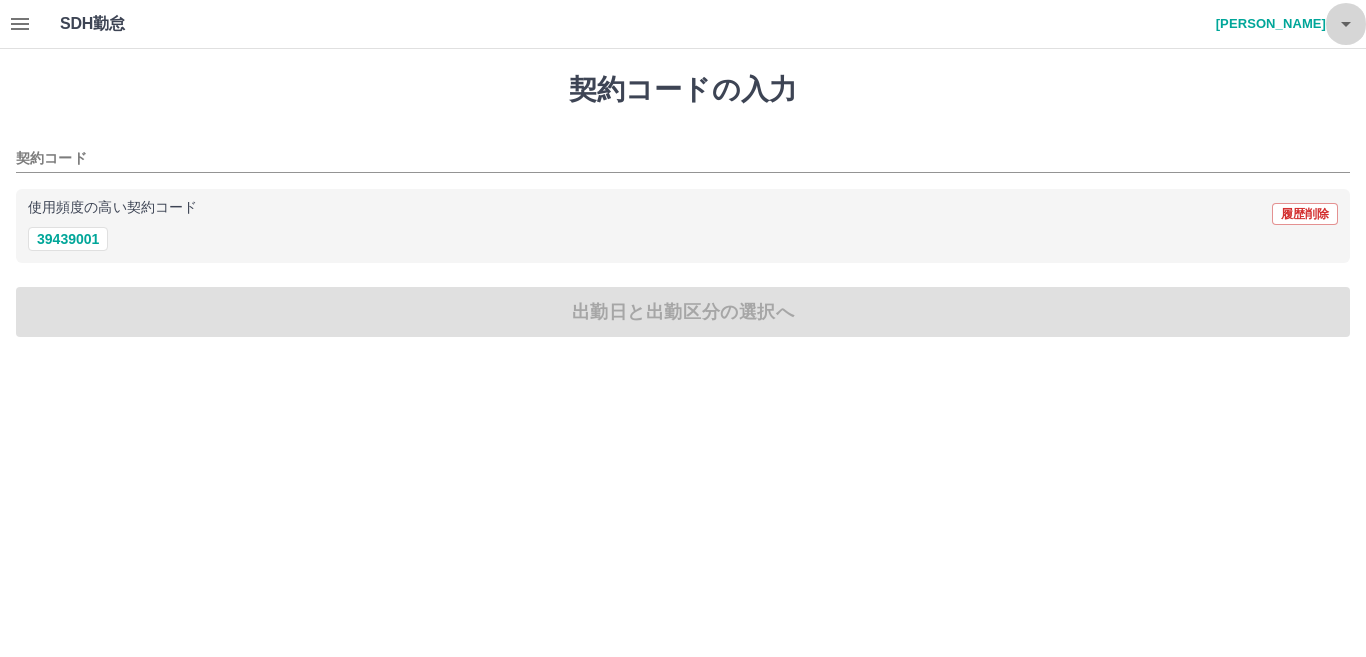 click 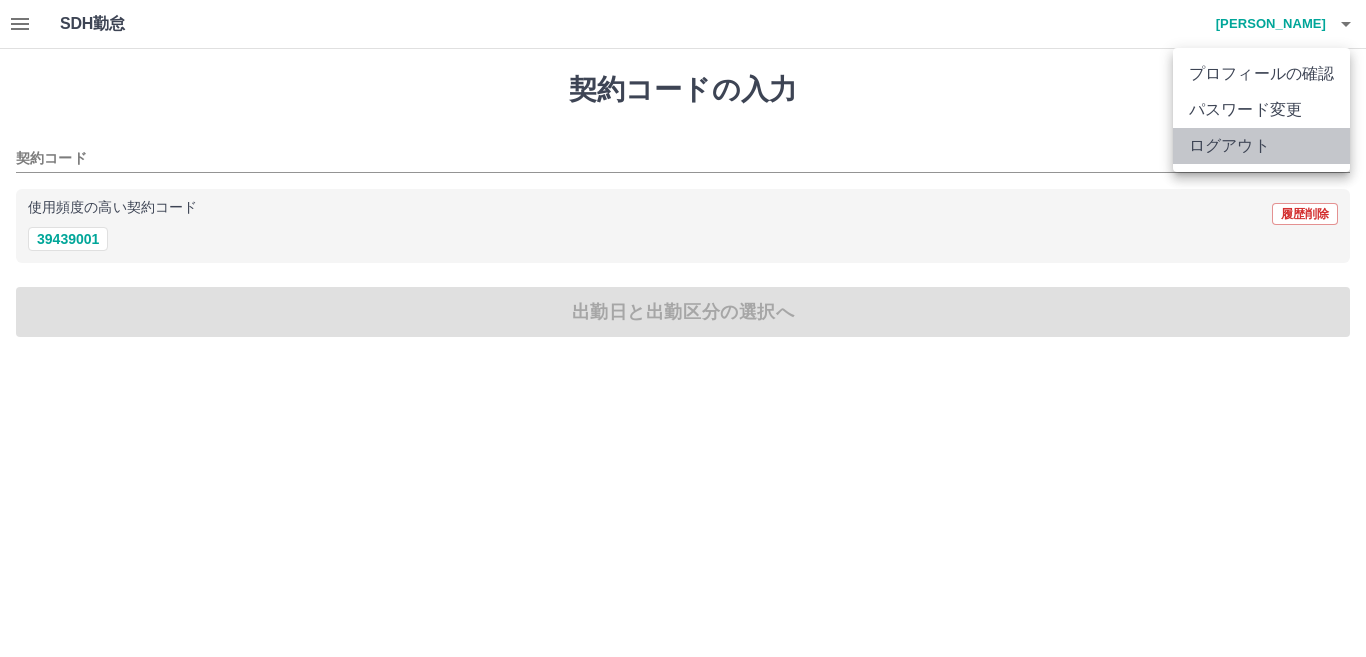 click on "ログアウト" at bounding box center (1261, 146) 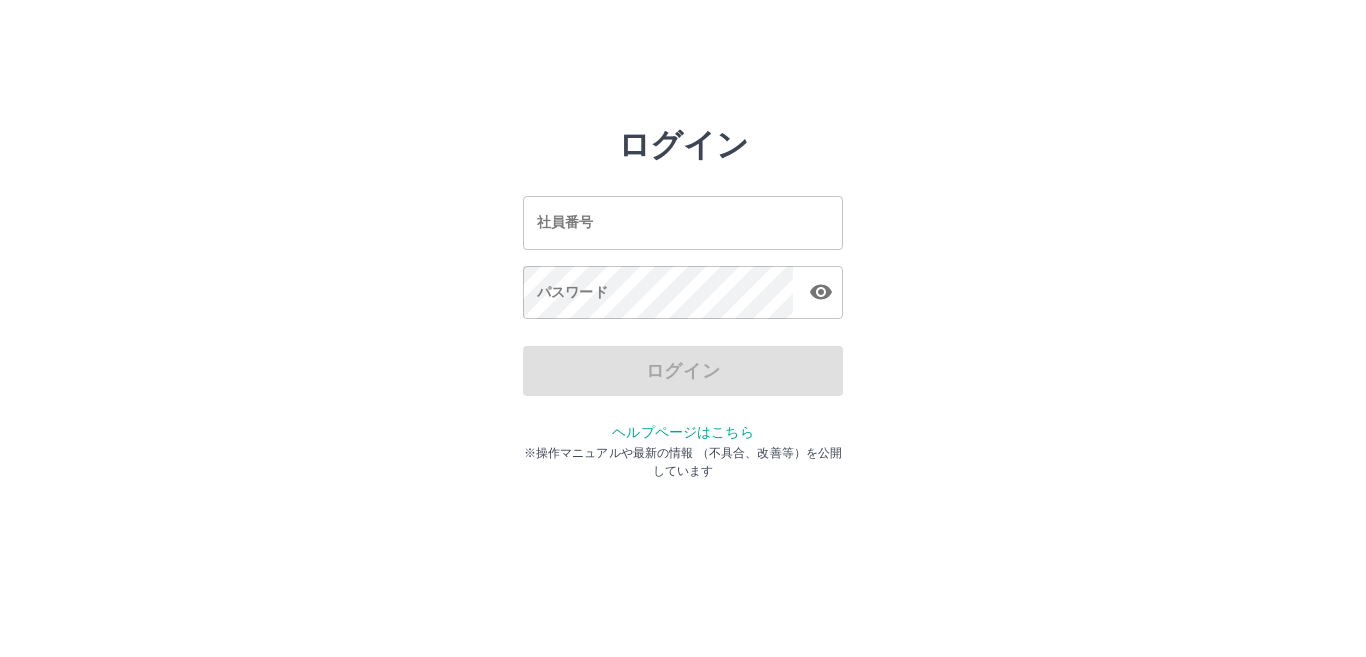 scroll, scrollTop: 0, scrollLeft: 0, axis: both 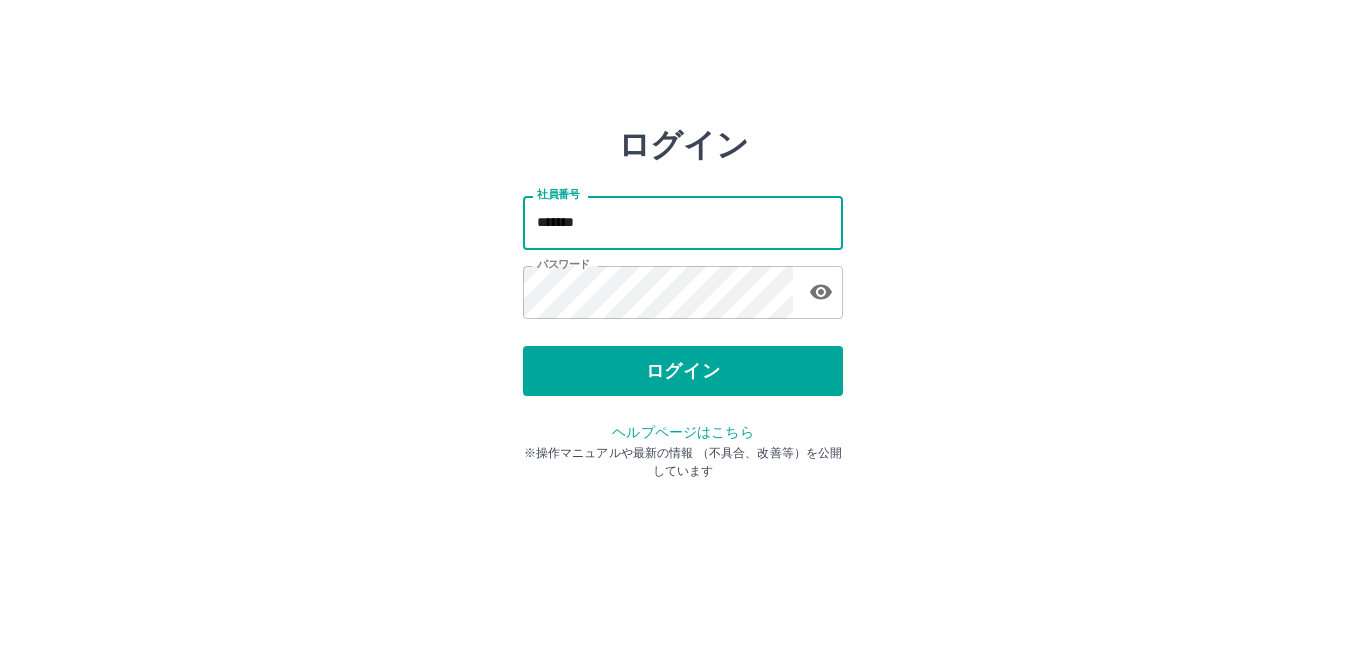 click on "*******" at bounding box center (683, 222) 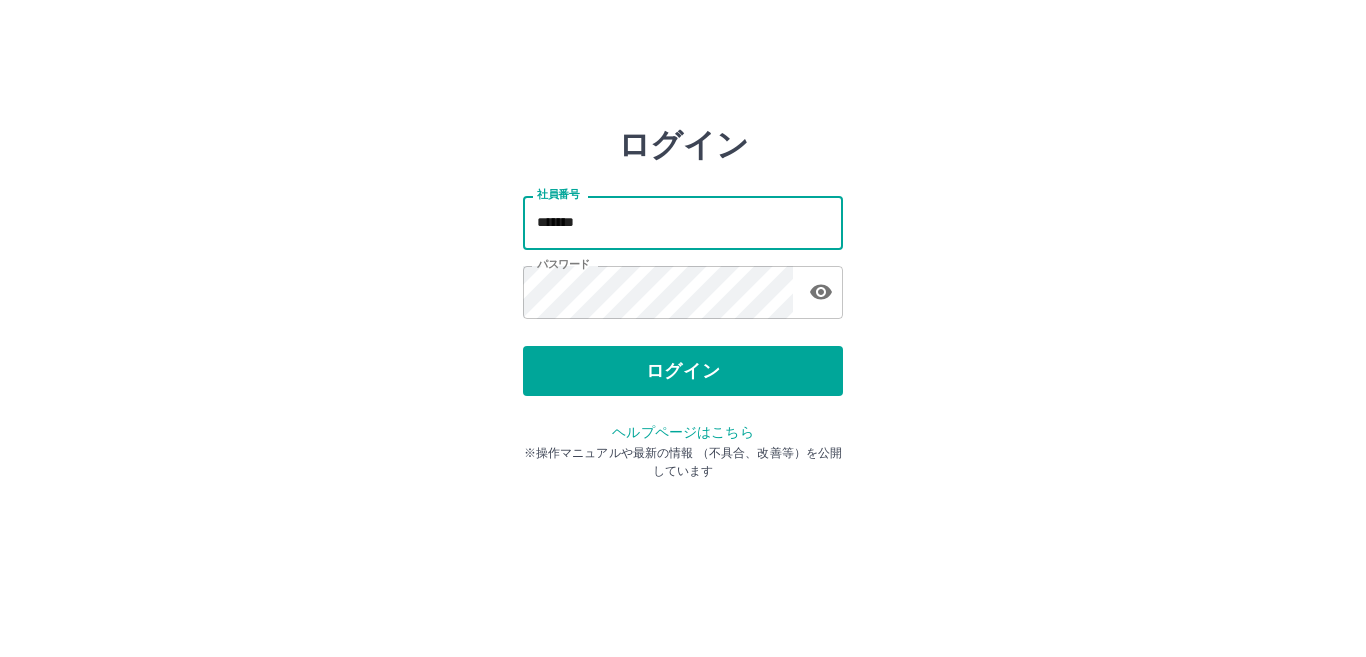 type on "*******" 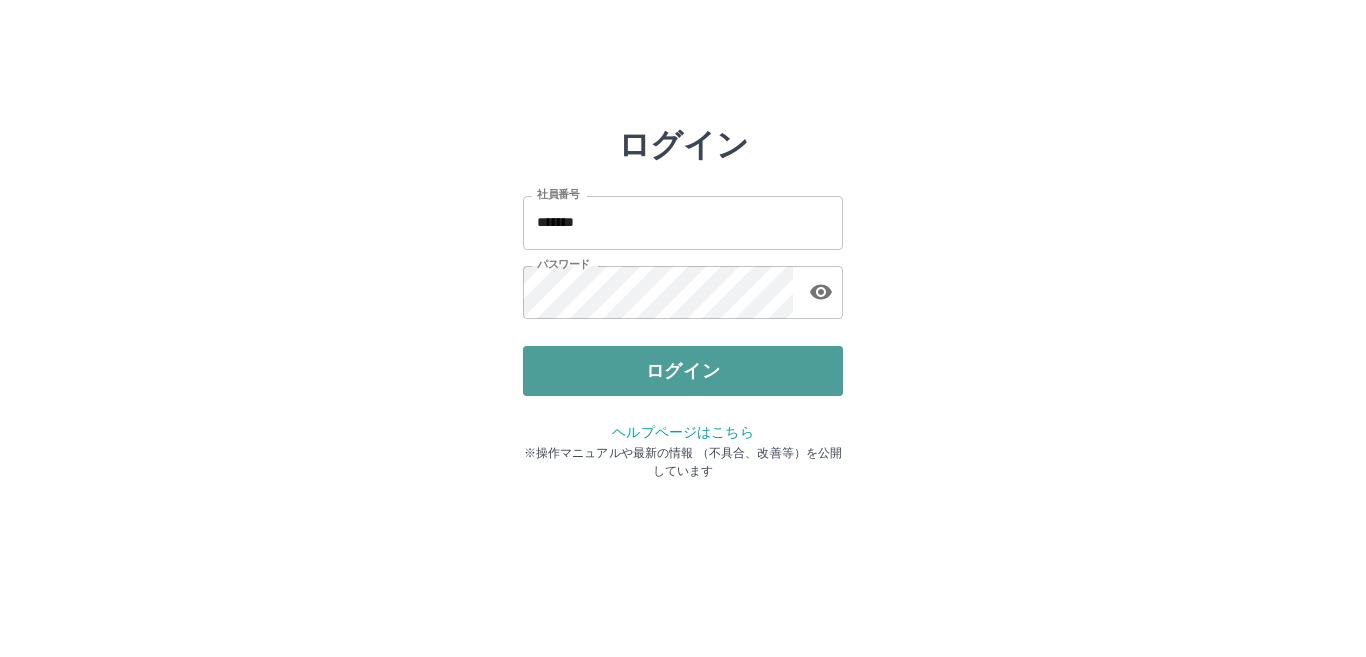 click on "ログイン" at bounding box center (683, 371) 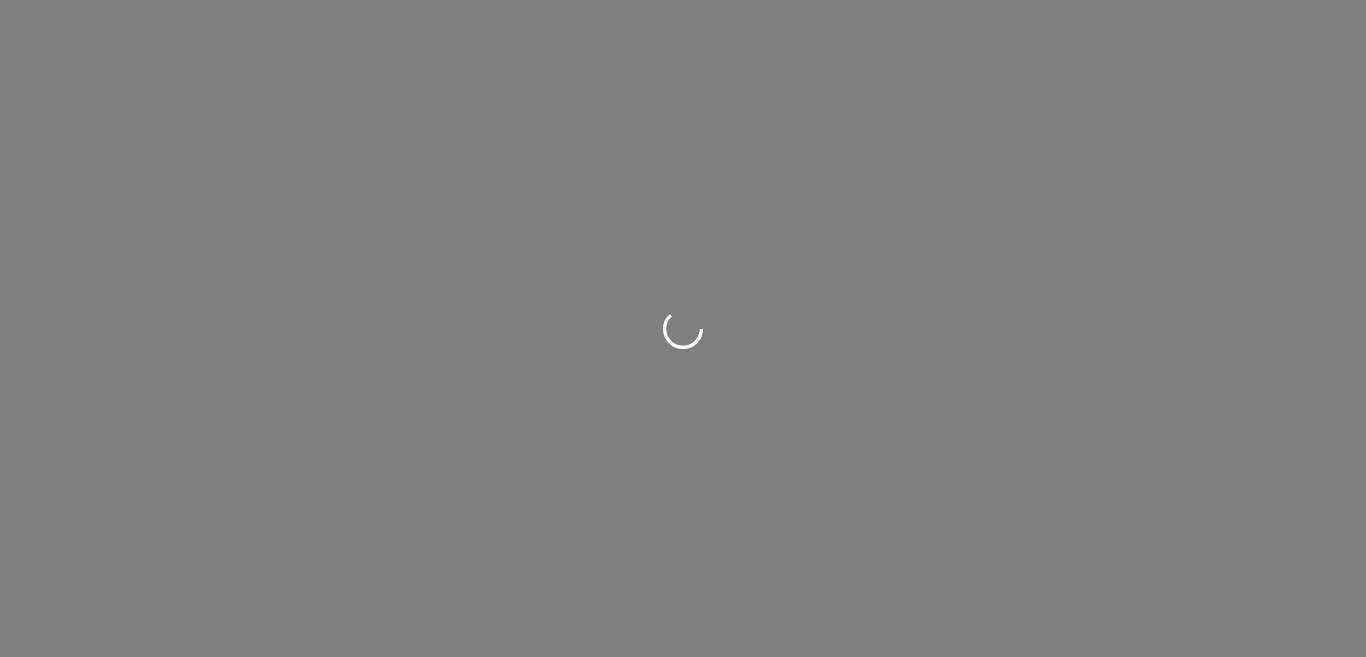 scroll, scrollTop: 0, scrollLeft: 0, axis: both 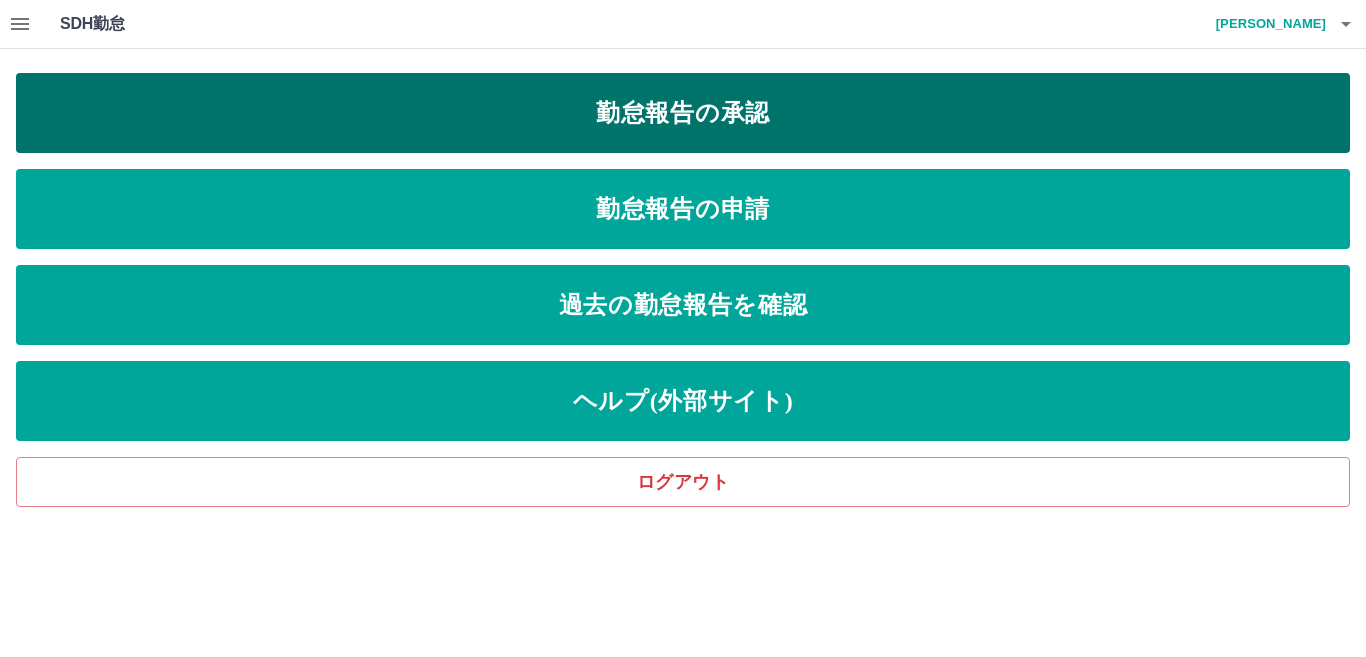 click on "勤怠報告の承認" at bounding box center (683, 113) 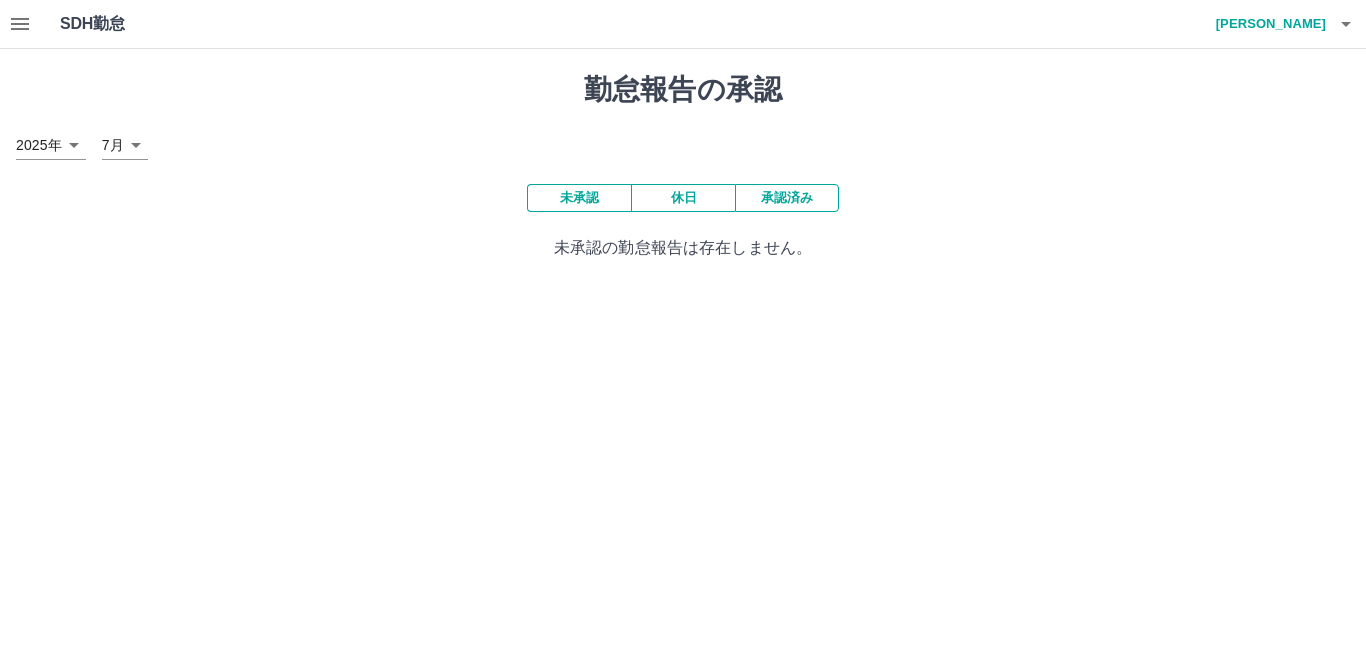 click on "休日" at bounding box center [683, 198] 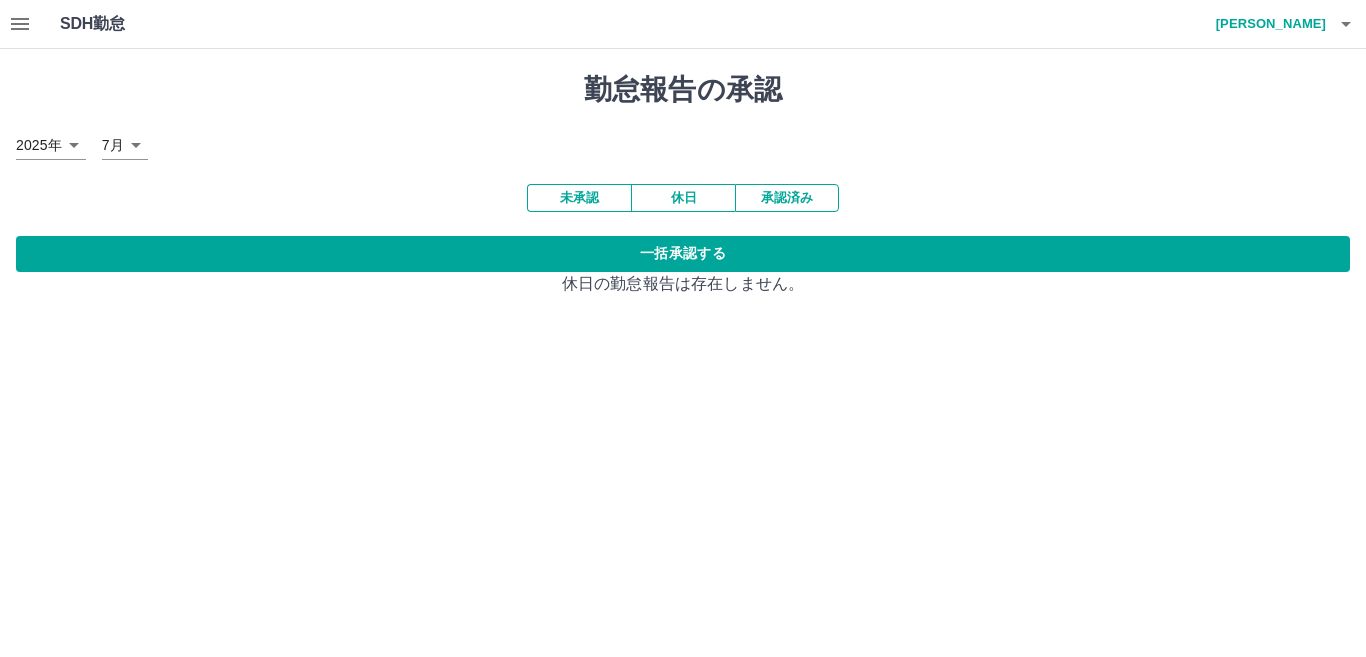 click on "承認済み" at bounding box center (787, 198) 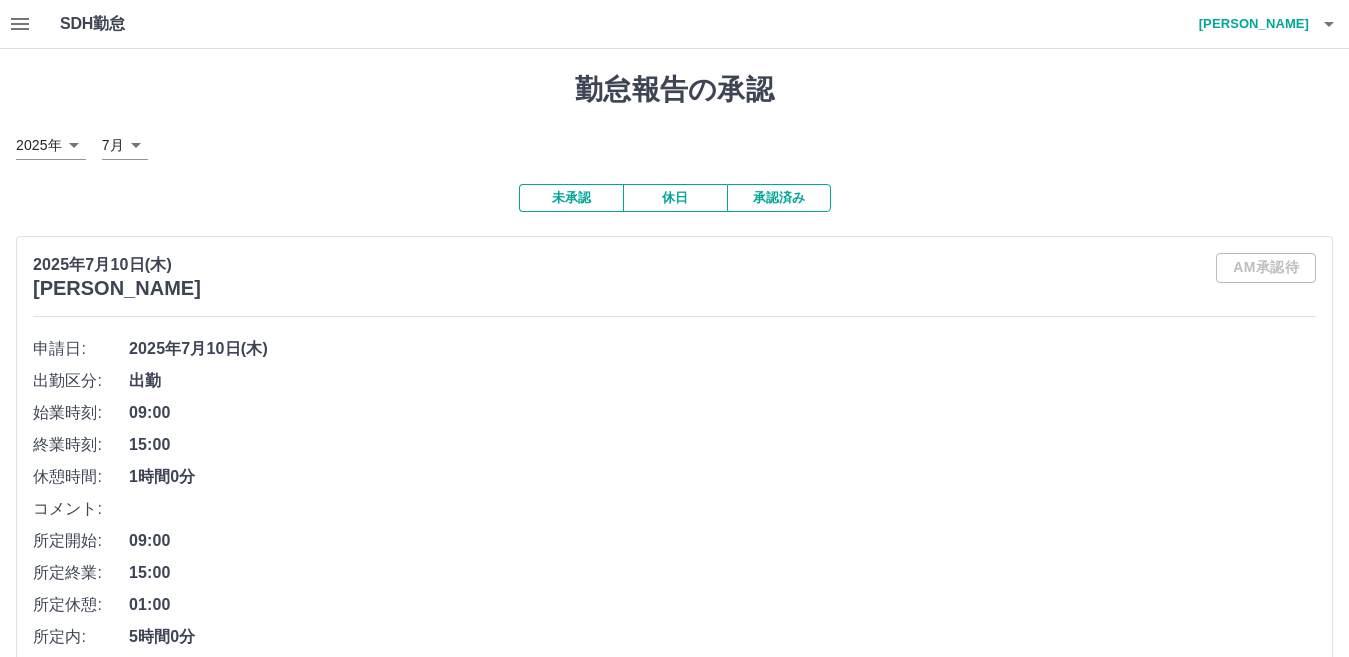 click on "未承認" at bounding box center (571, 198) 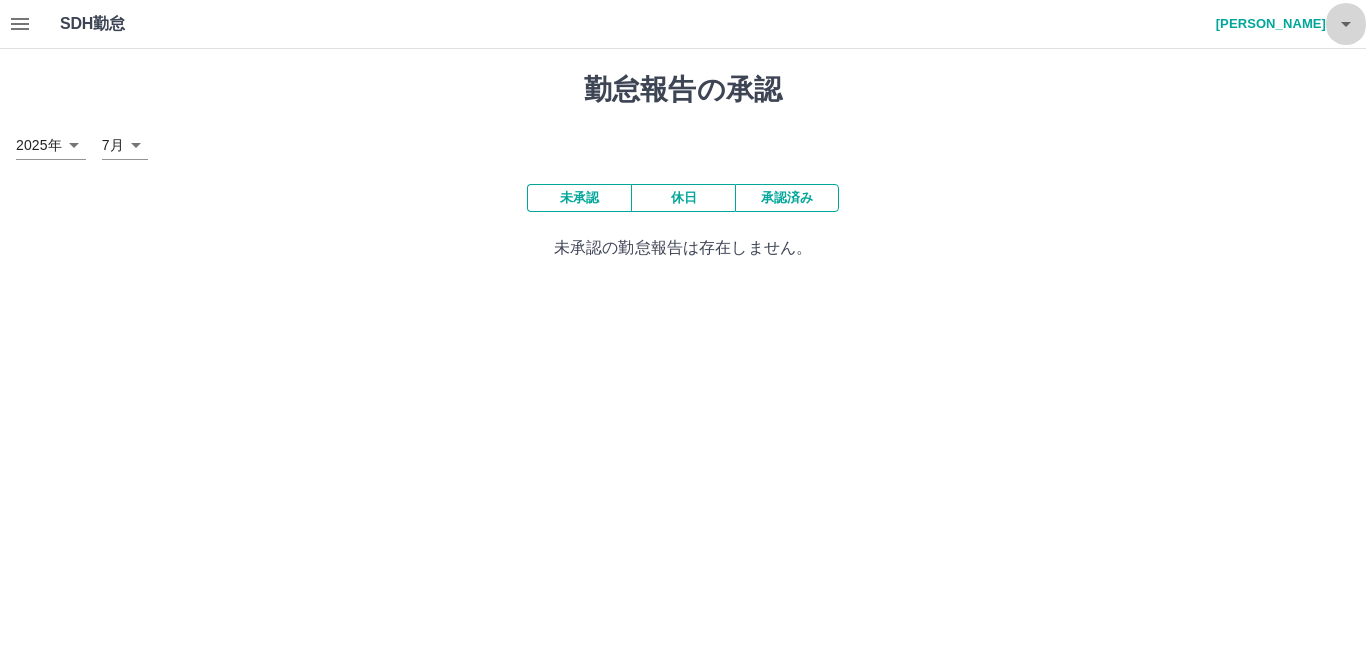 click 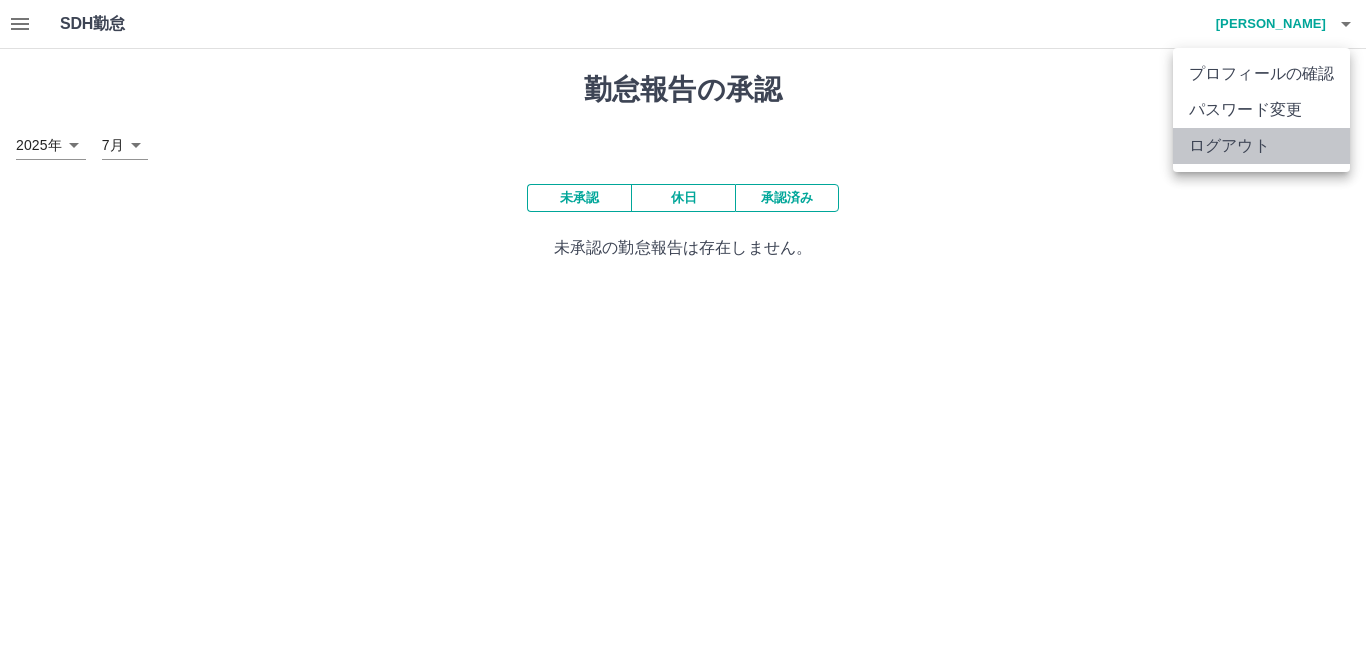 click on "ログアウト" at bounding box center (1261, 146) 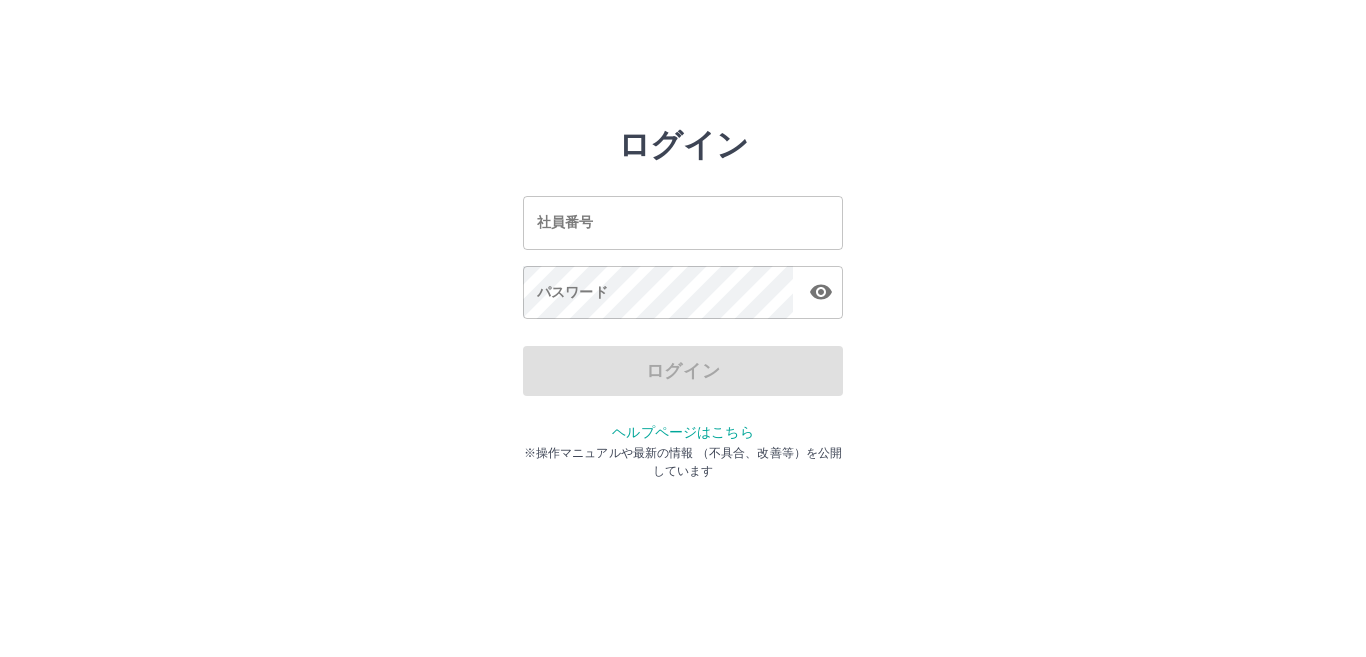 scroll, scrollTop: 0, scrollLeft: 0, axis: both 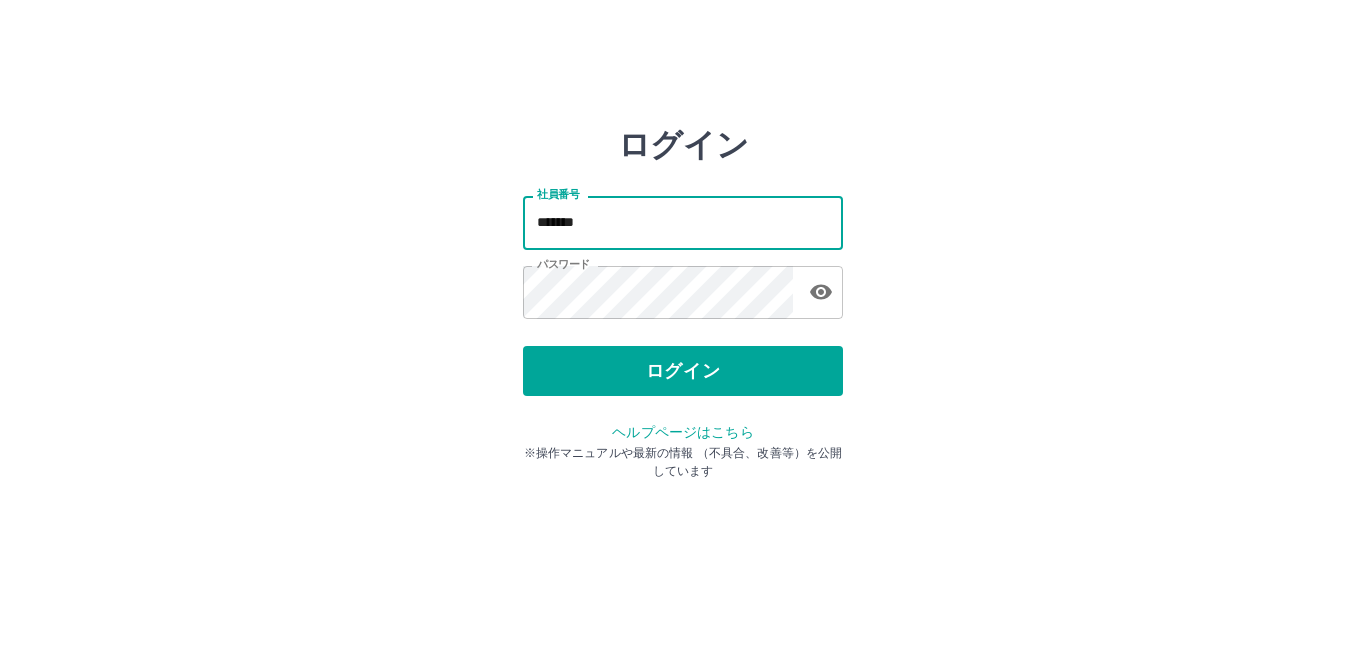 click on "*******" at bounding box center (683, 222) 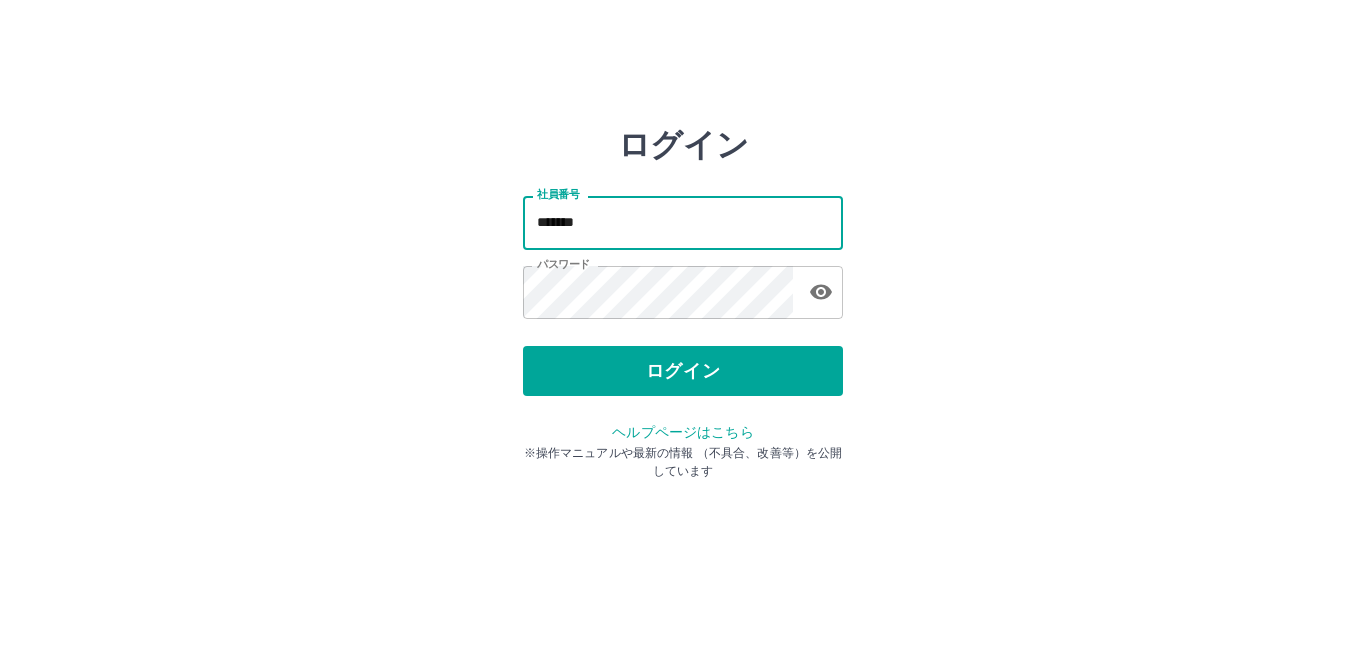 type on "*******" 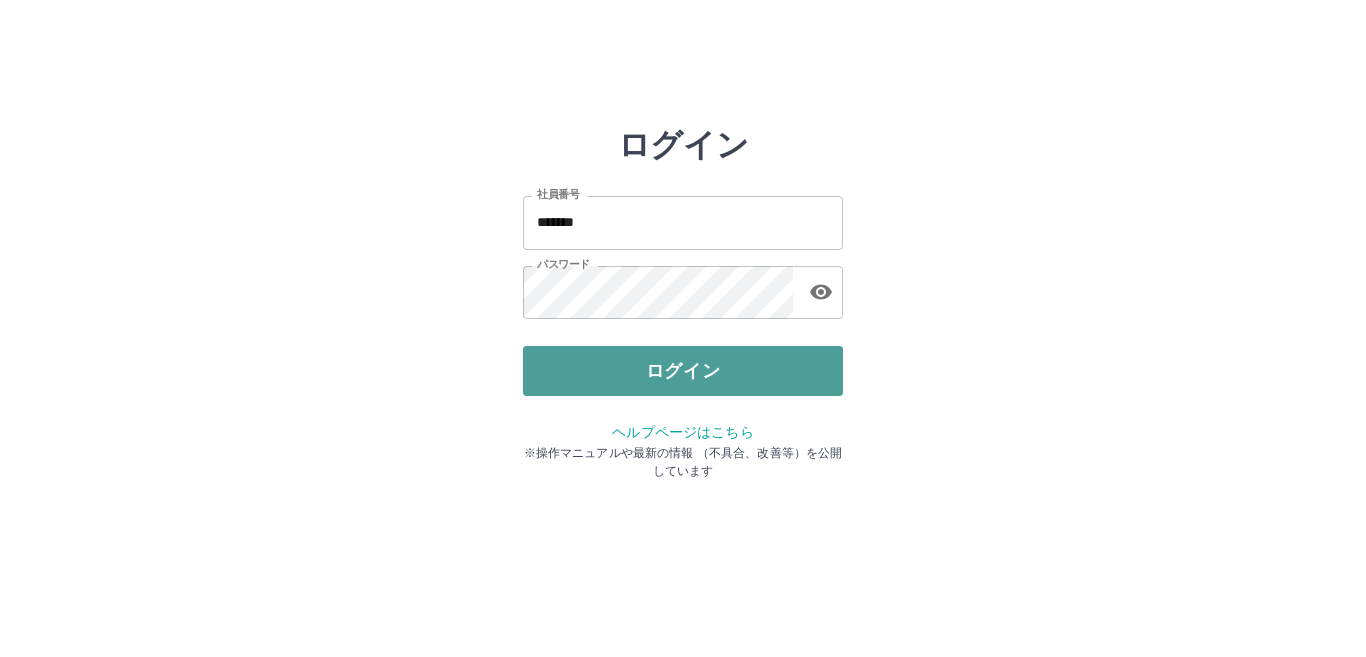 click on "ログイン" at bounding box center [683, 371] 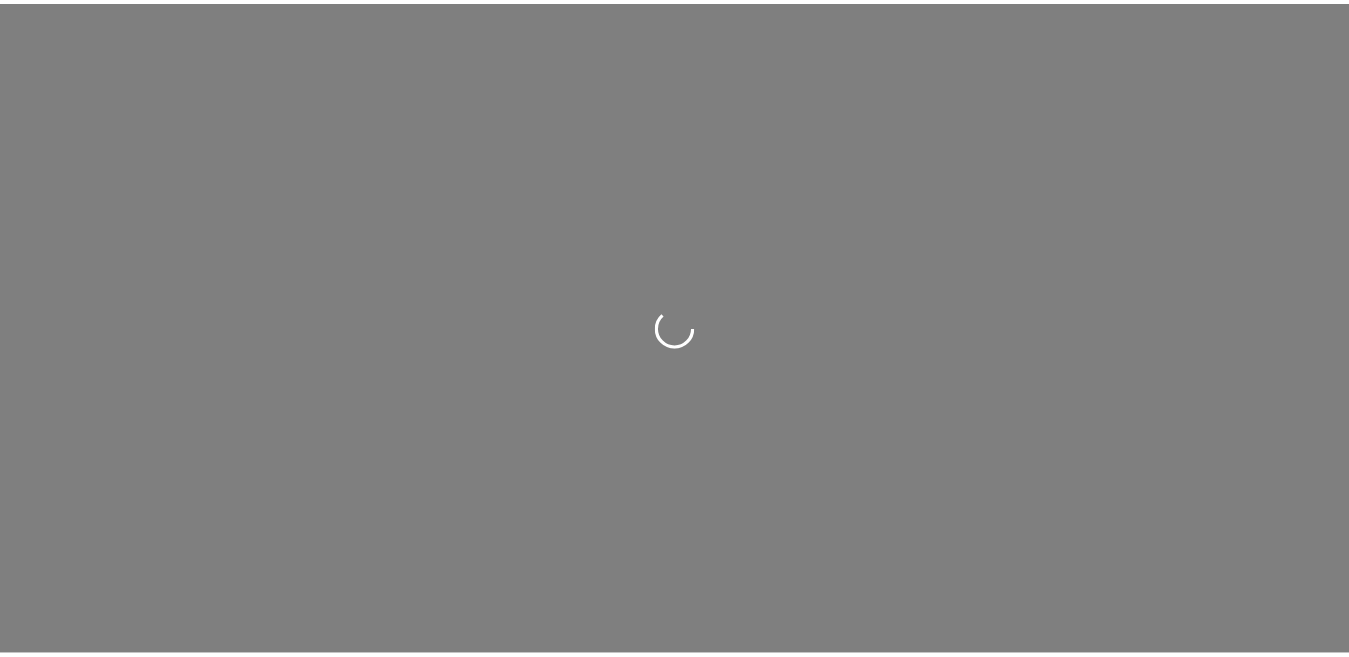 scroll, scrollTop: 0, scrollLeft: 0, axis: both 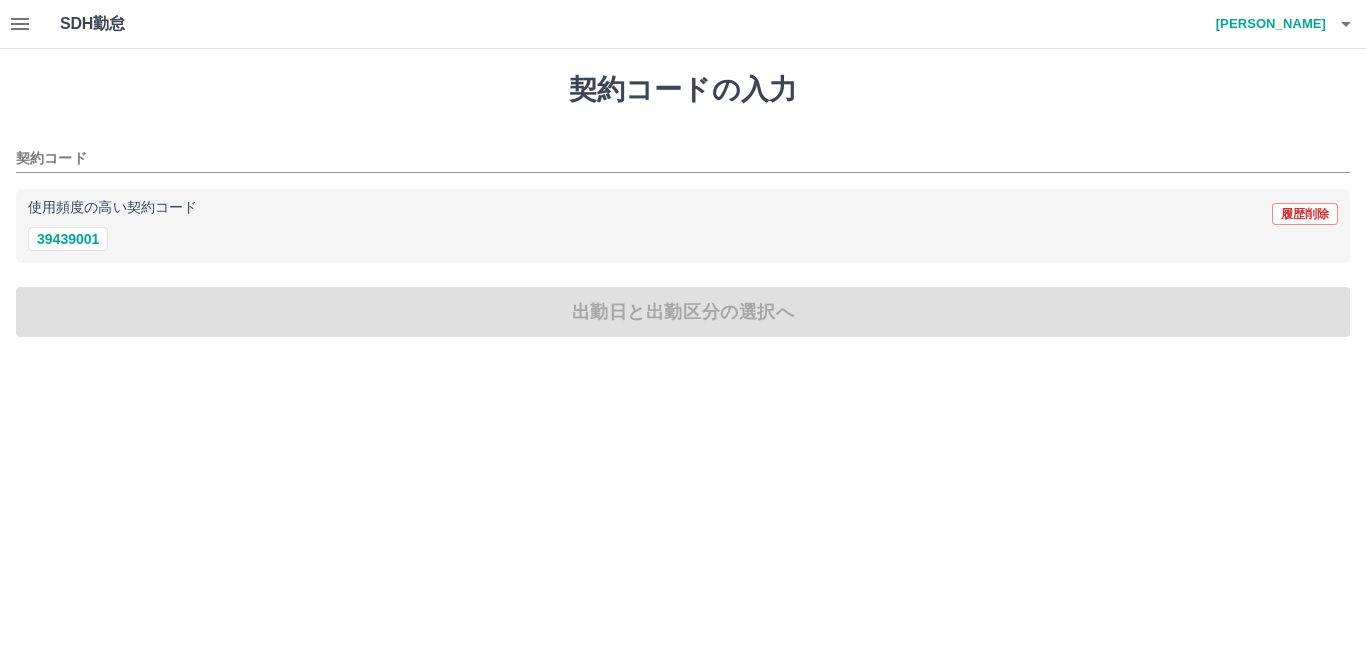 click on "SDH勤怠" at bounding box center [125, 24] 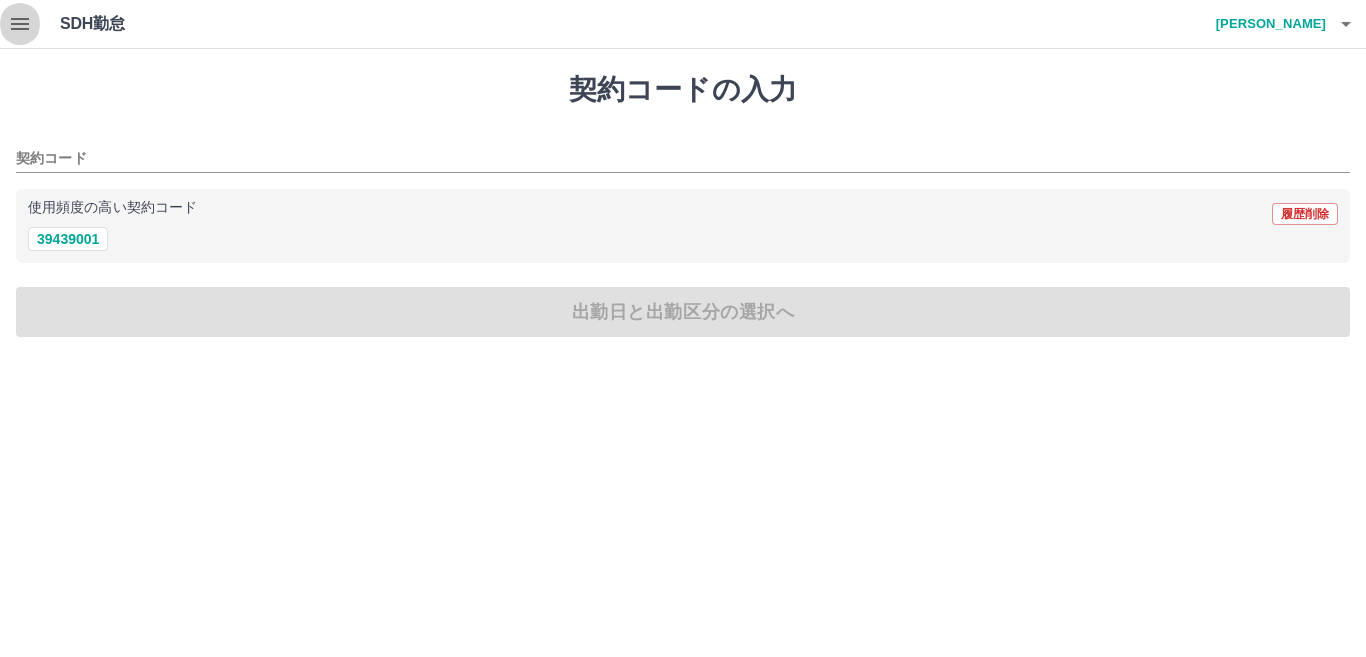 click at bounding box center (20, 24) 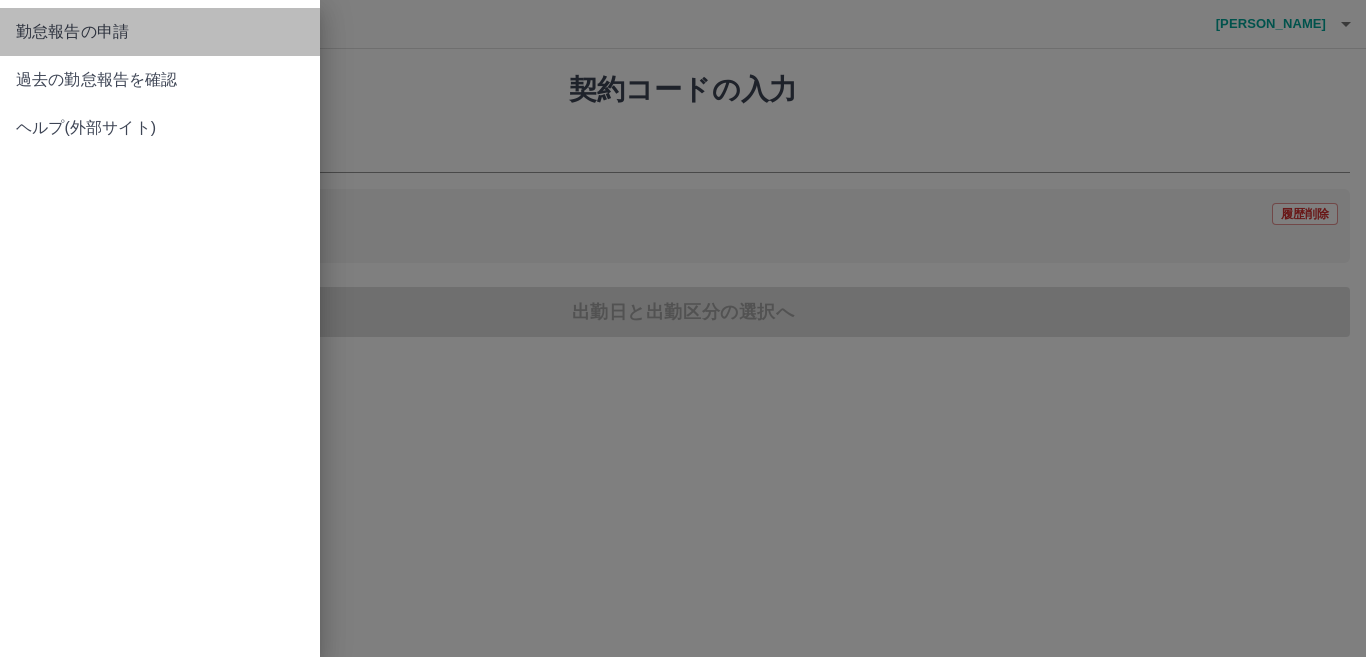 click on "勤怠報告の申請" at bounding box center (160, 32) 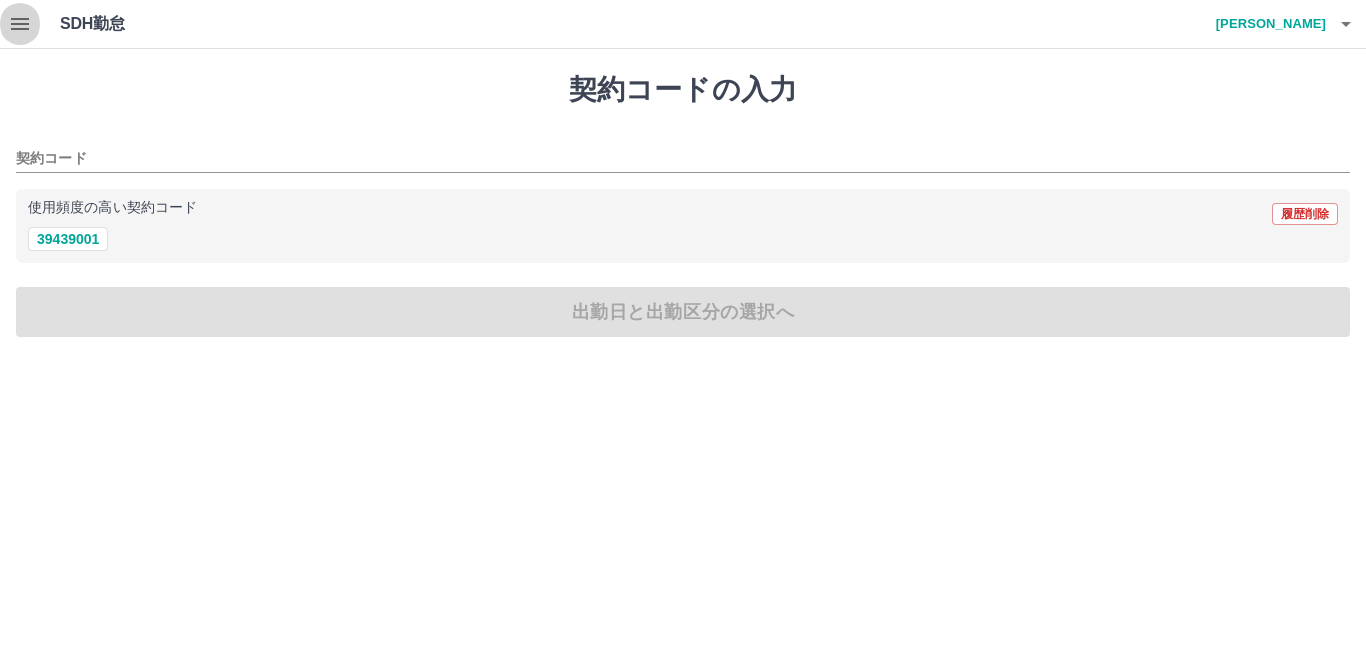 click at bounding box center [20, 24] 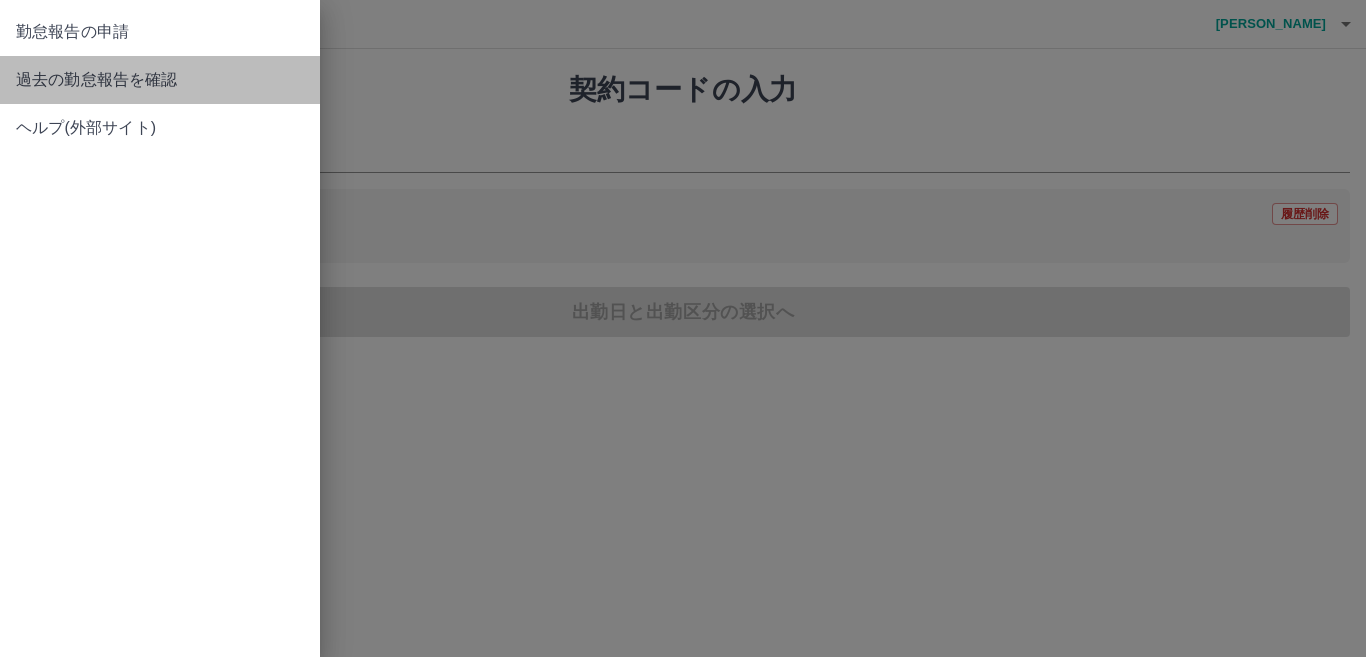 click on "過去の勤怠報告を確認" at bounding box center (160, 80) 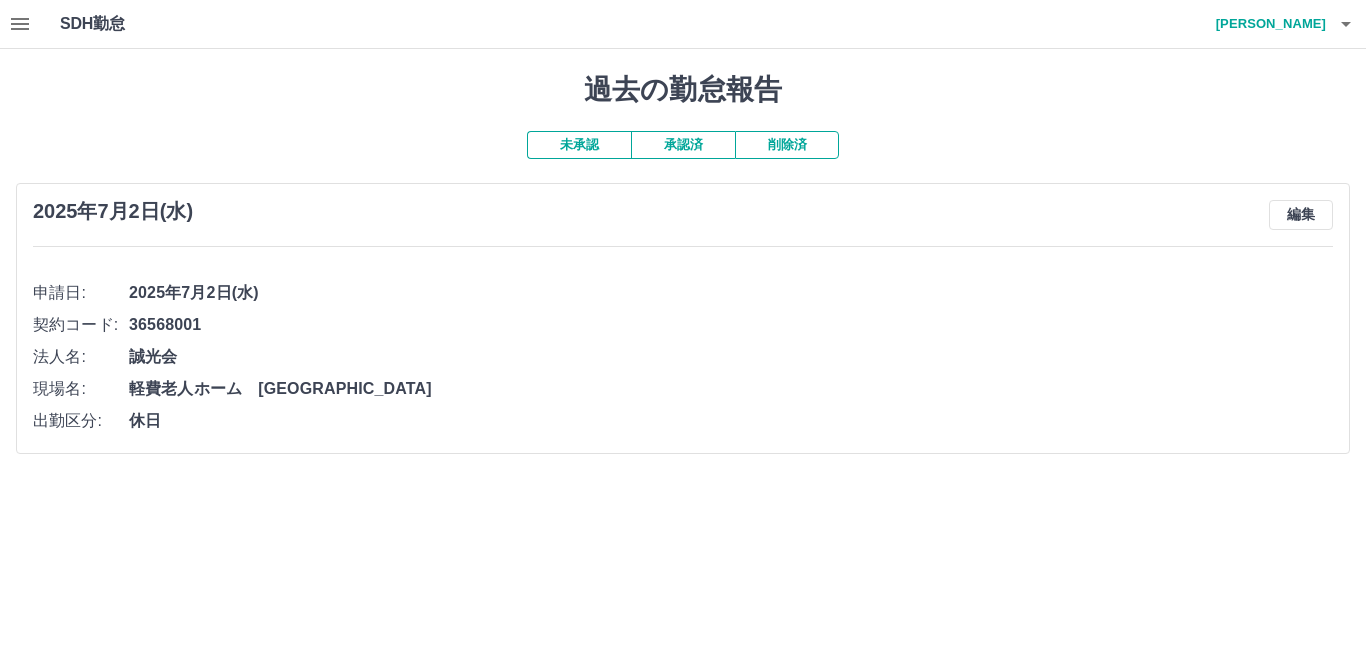 click on "軽費老人ホーム　[GEOGRAPHIC_DATA]" at bounding box center (731, 389) 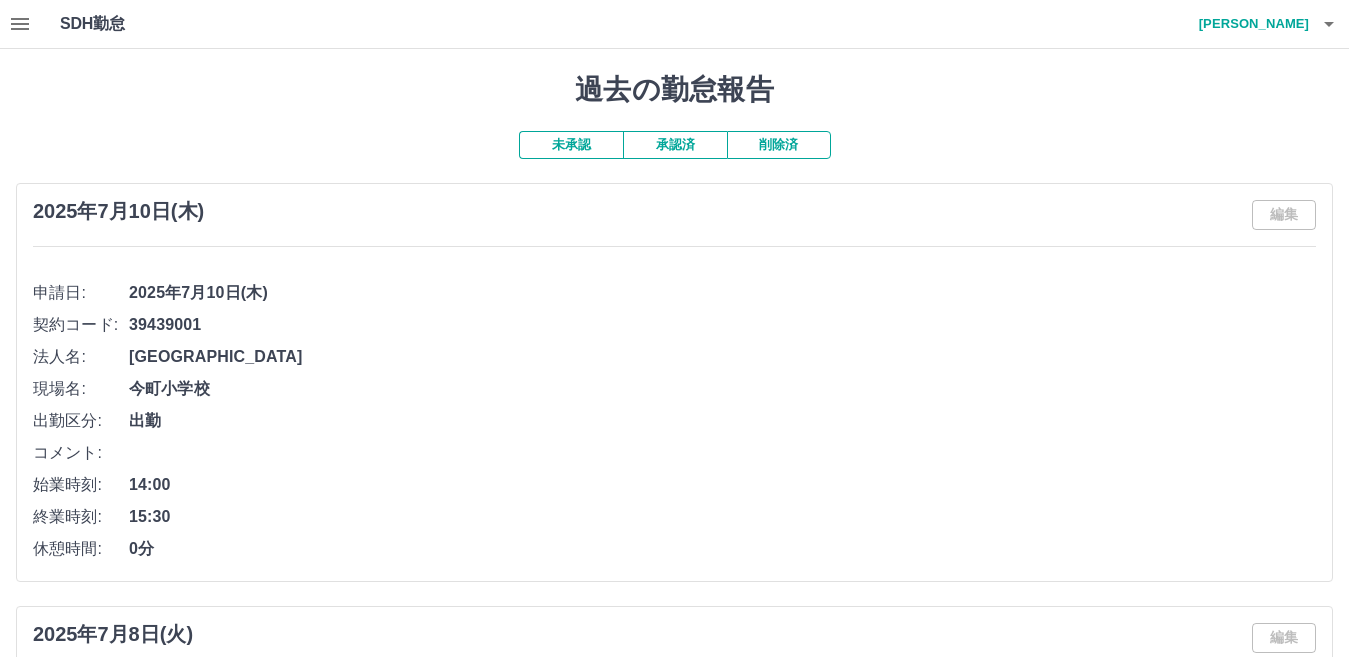 click on "未承認" at bounding box center (571, 145) 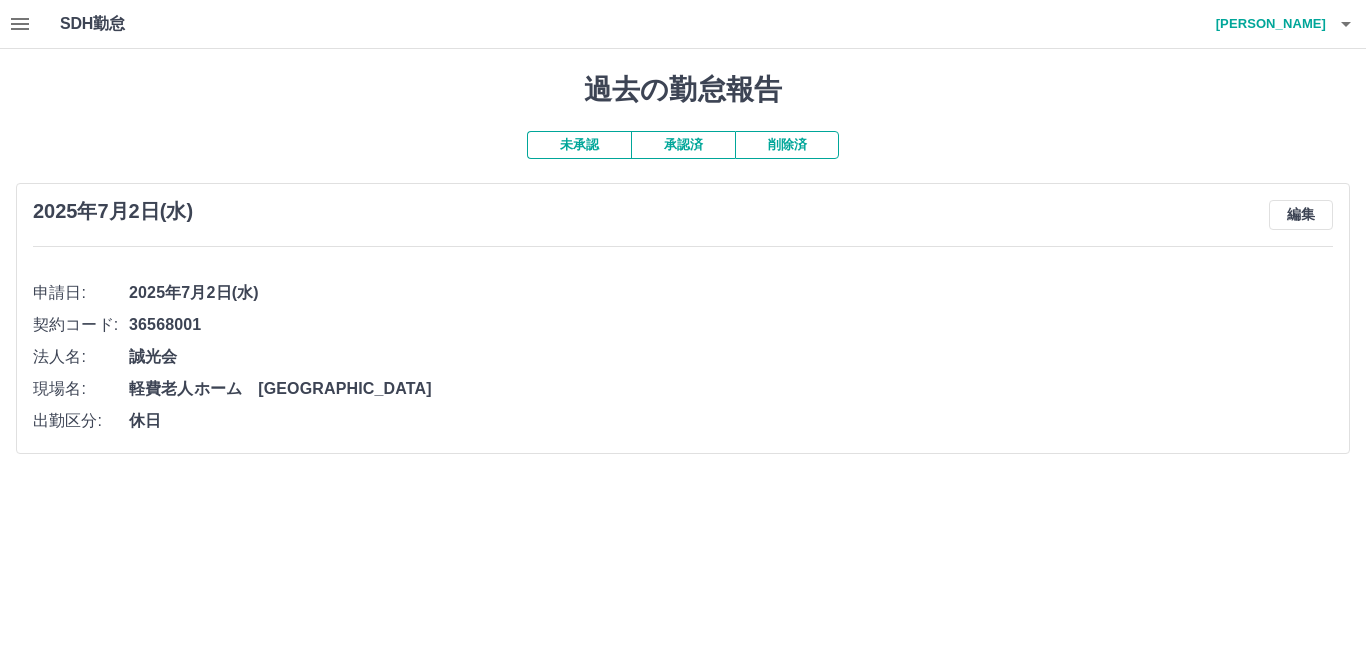 click on "削除済" at bounding box center (787, 145) 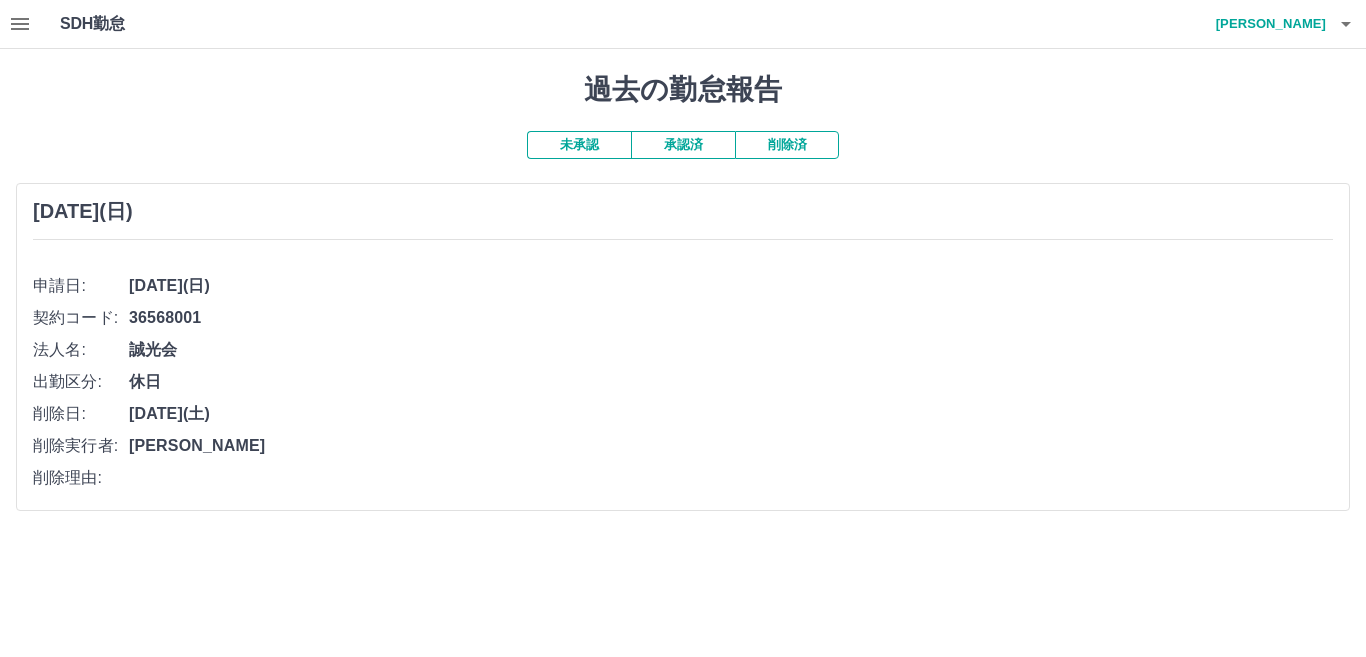 click on "承認済" at bounding box center (683, 145) 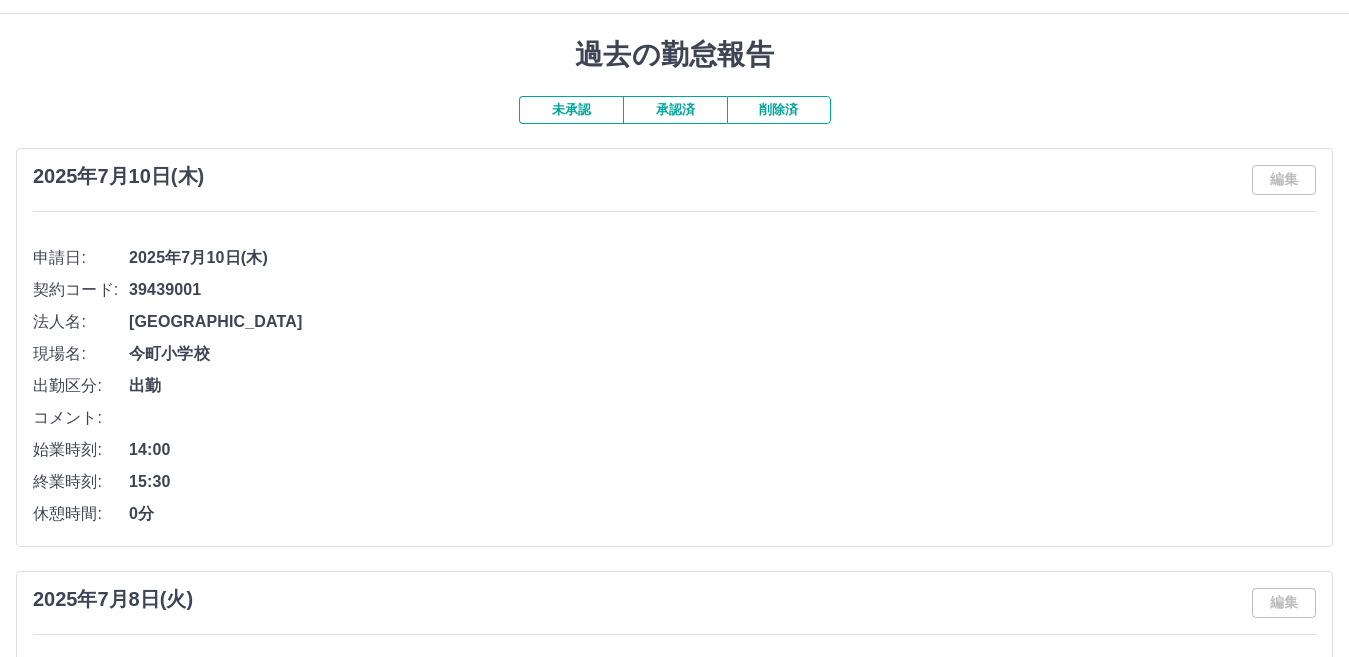 scroll, scrollTop: 0, scrollLeft: 0, axis: both 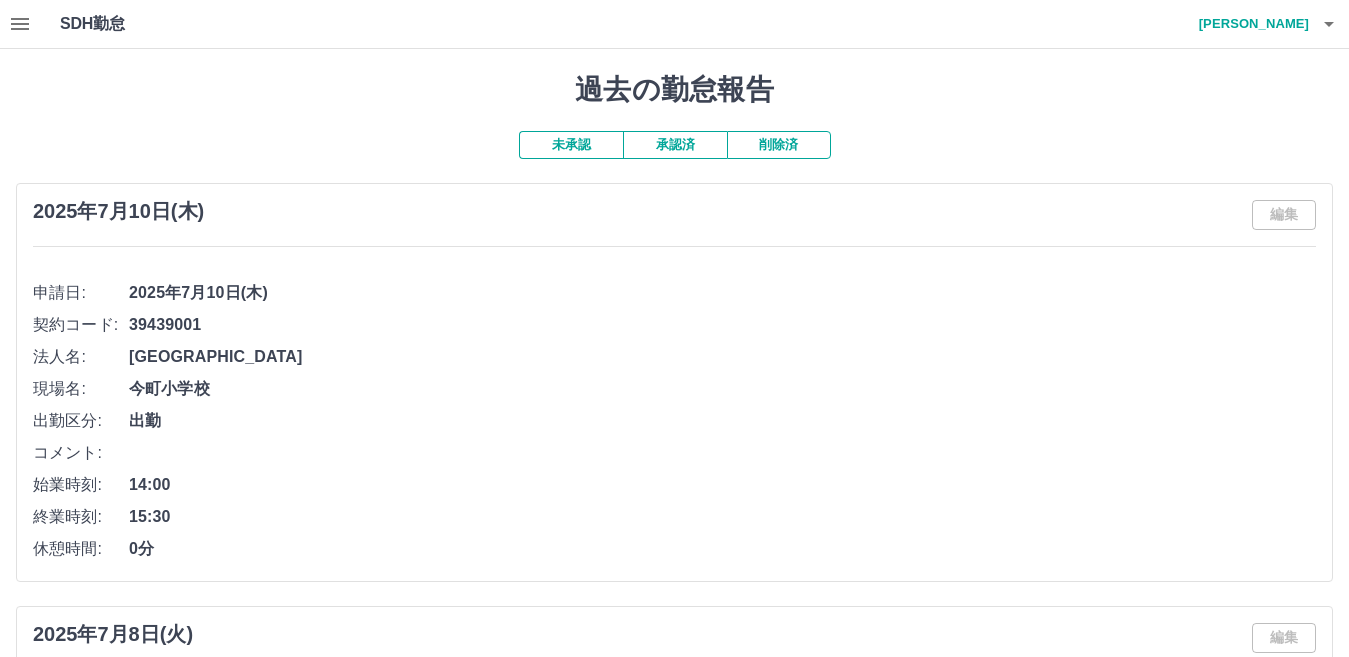 click on "削除済" at bounding box center (779, 145) 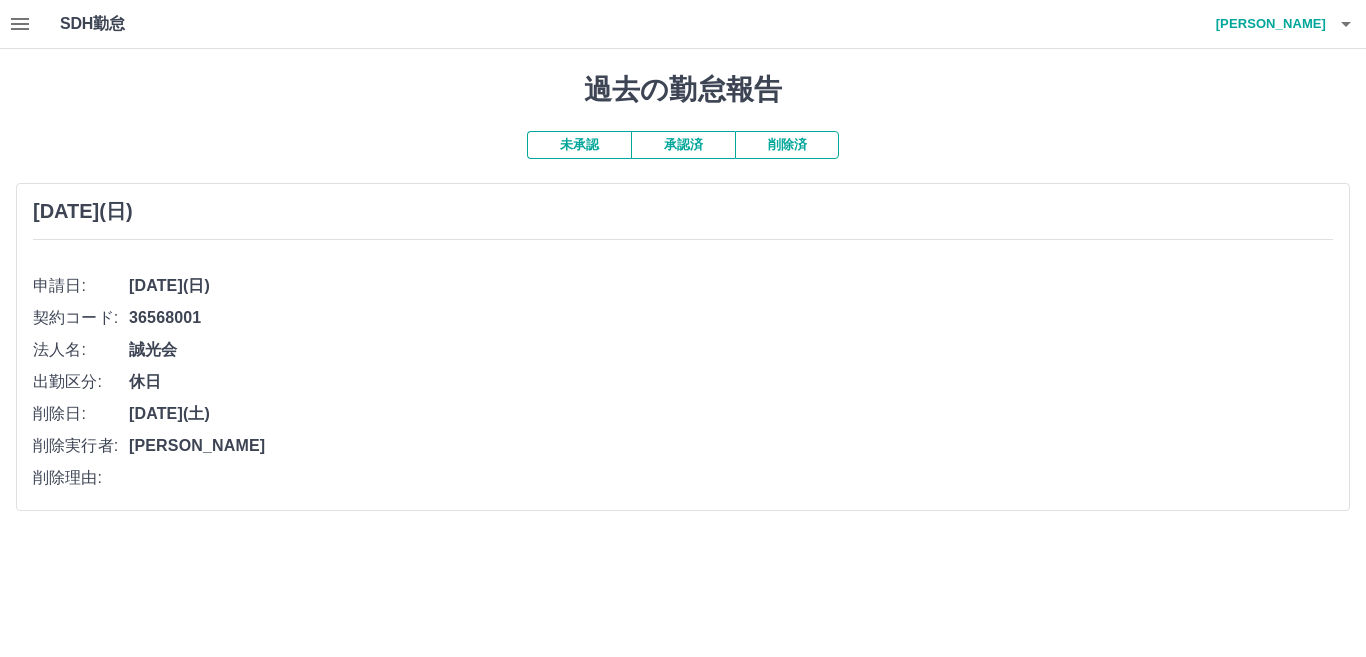 click on "承認済" at bounding box center (683, 145) 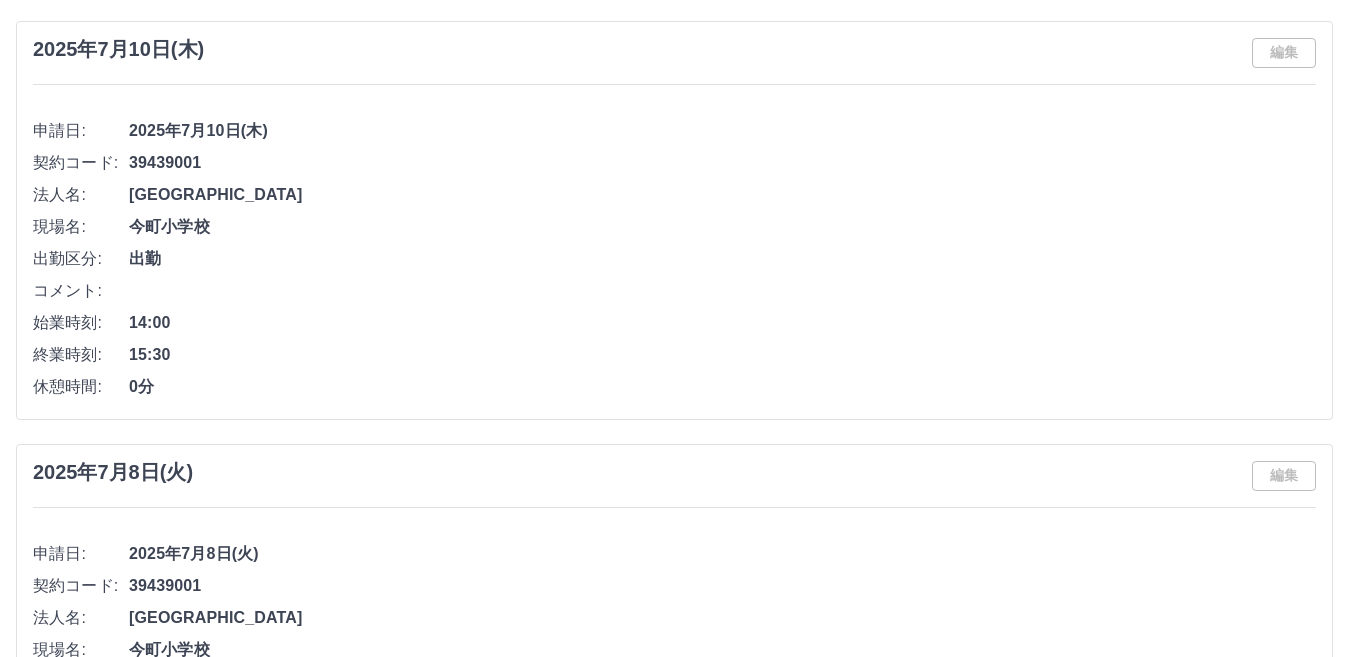 scroll, scrollTop: 0, scrollLeft: 0, axis: both 